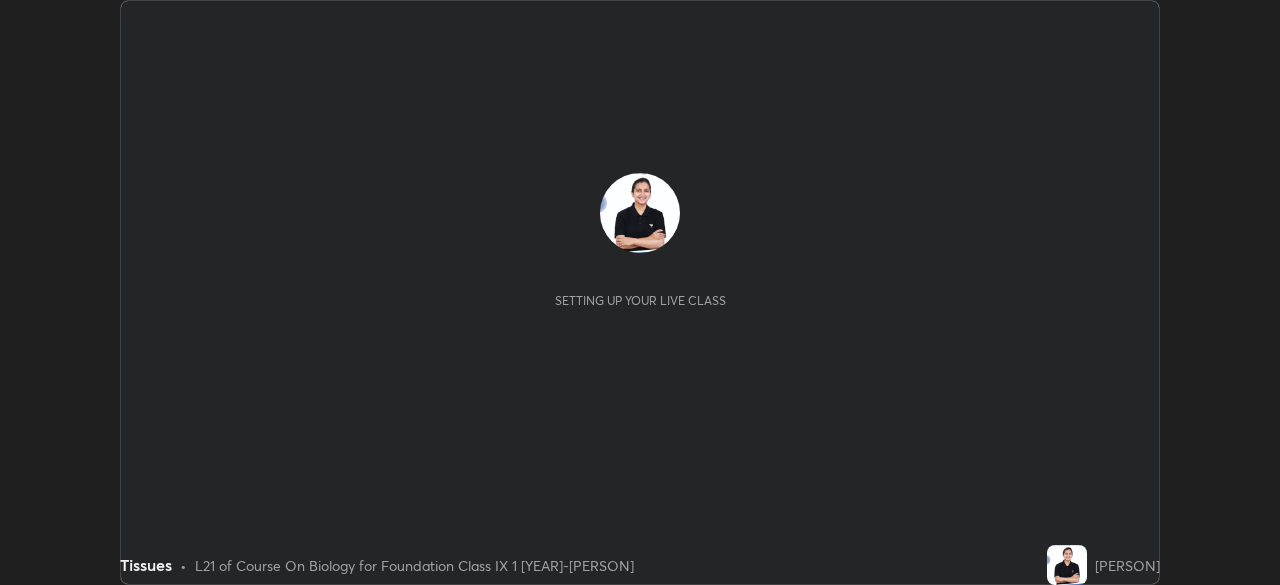 scroll, scrollTop: 0, scrollLeft: 0, axis: both 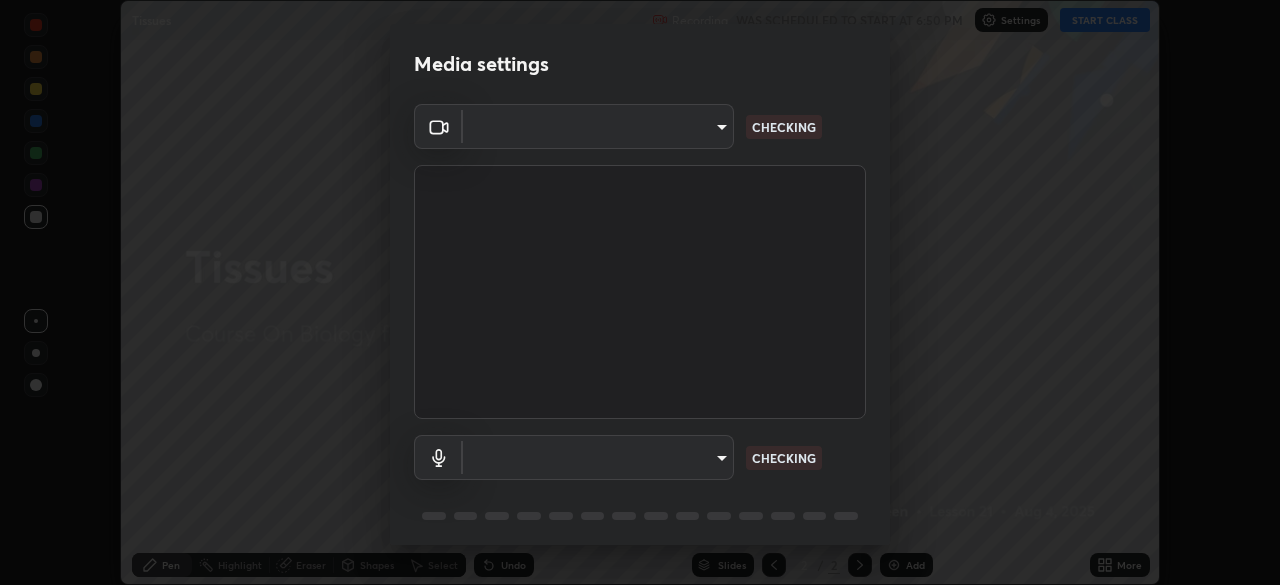 type on "8eb8a9b94d543390f1bf6c46f2de83bcb95ddf8c53c718d69585ea9f7ba8e57b" 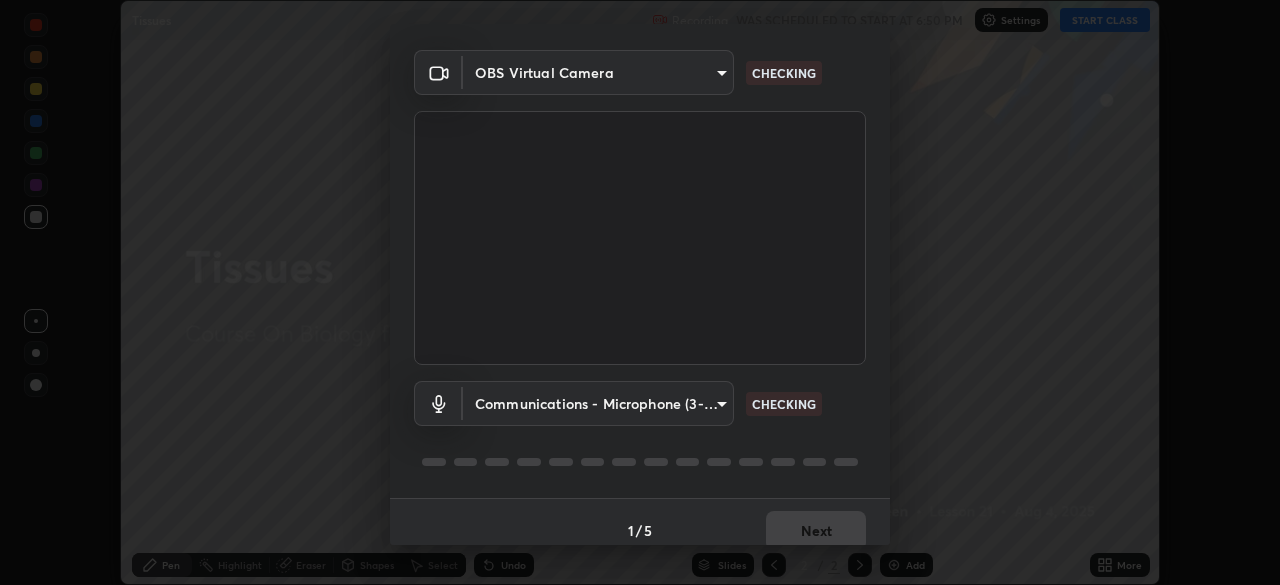 scroll, scrollTop: 71, scrollLeft: 0, axis: vertical 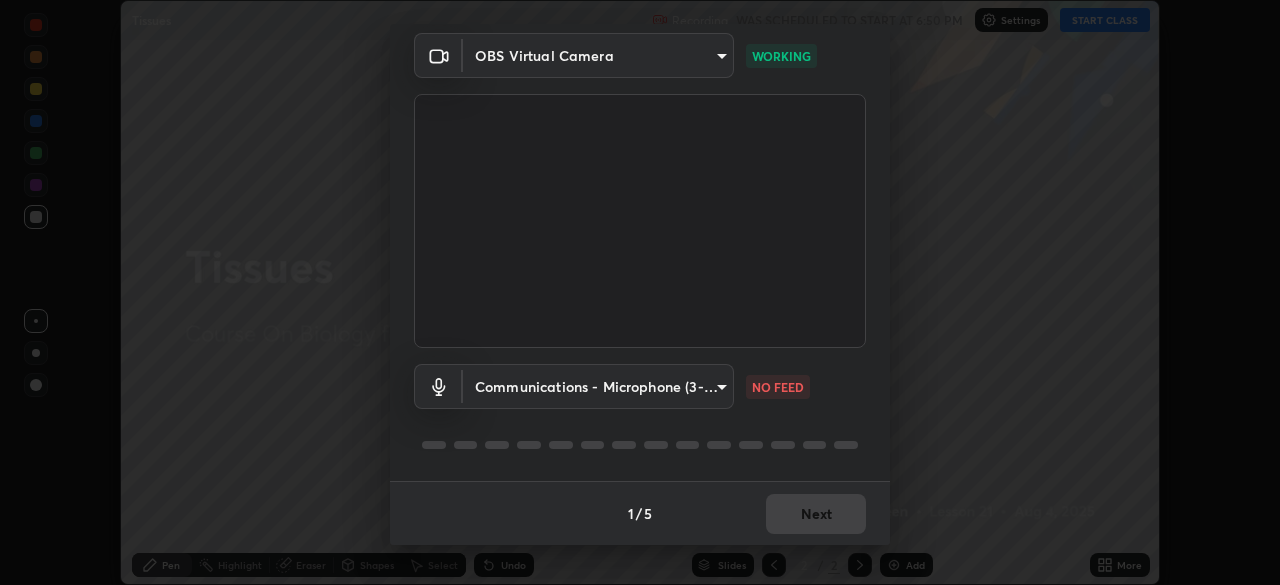 click on "Erase all Tissues Recording WAS SCHEDULED TO START AT 6:50 PM Settings START CLASS Setting up your live class Tissues • L21 of Course On Biology for Foundation Class IX 1 [YEAR]-[PERSON] Pen Highlight Eraser Shapes Select Undo Slides 2 / 2 Add More No doubts shared Encourage your learners to ask a doubt for better clarity Report an issue Reason for reporting Buffering Chat not working Audio - Video sync issue Educator video quality low ​ Attach an image Report Media settings OBS Virtual Camera [HASH] WORKING Communications - Microphone (3- USB PnP Sound Device) communications NO FEED 1 / 5 Next" at bounding box center (640, 292) 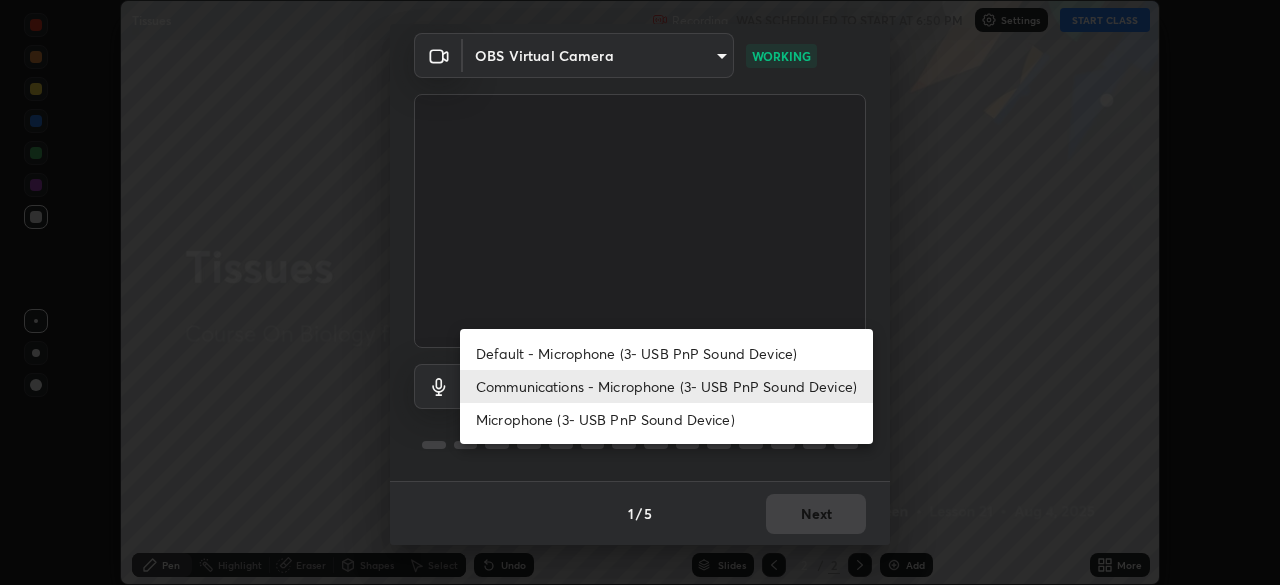 click on "Default - Microphone (3- USB PnP Sound Device)" at bounding box center (666, 353) 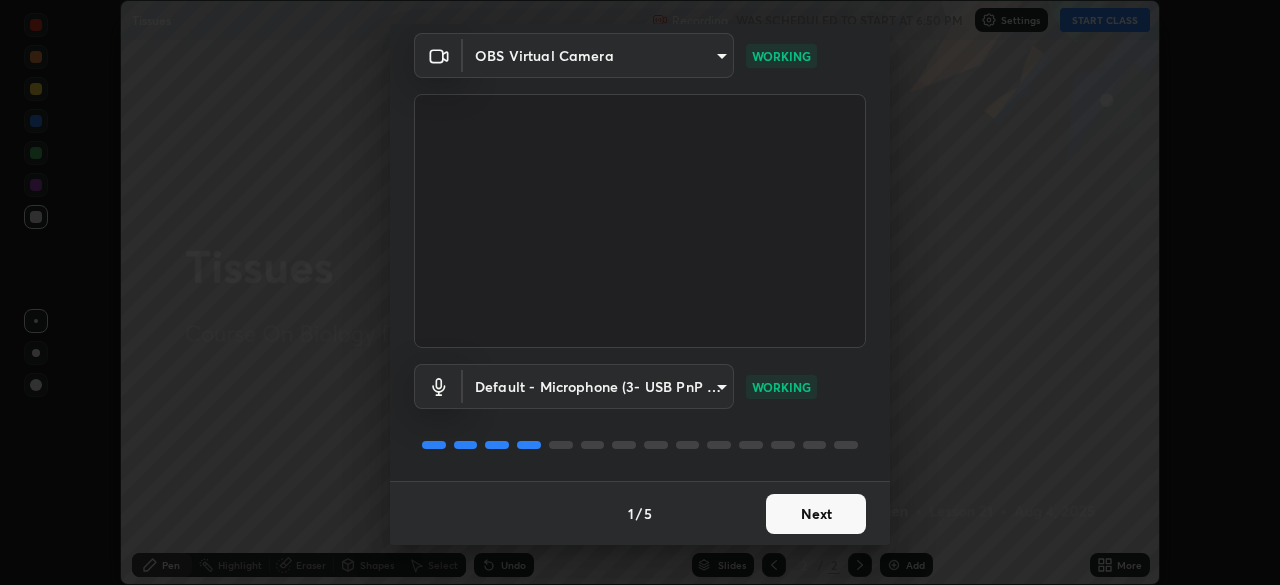 click on "Next" at bounding box center (816, 514) 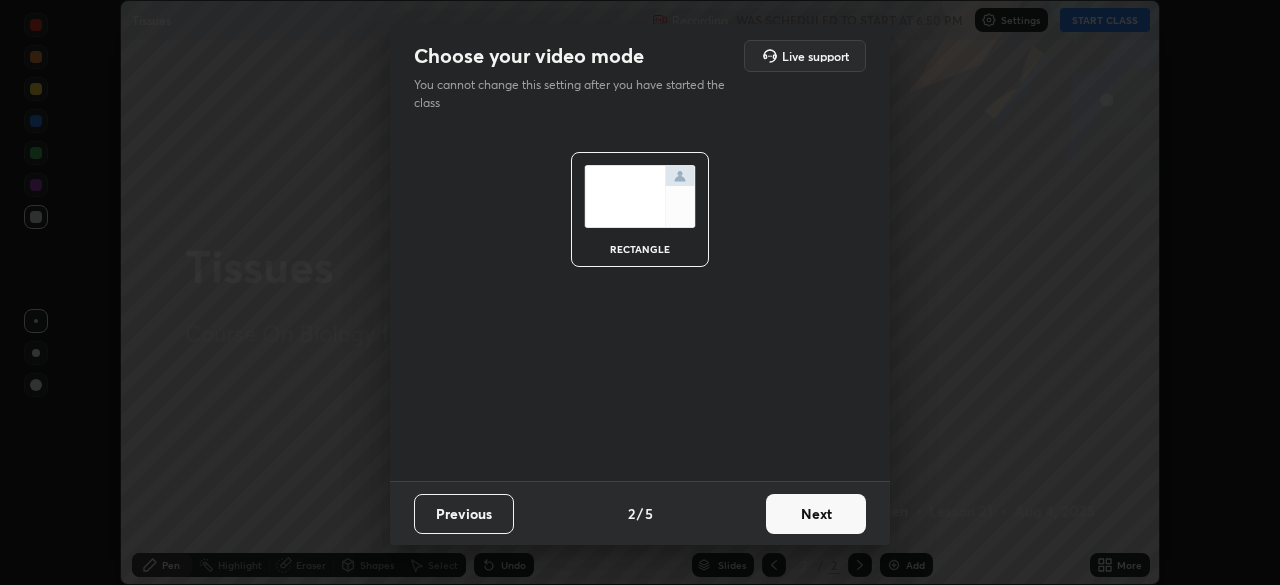 click on "Next" at bounding box center (816, 514) 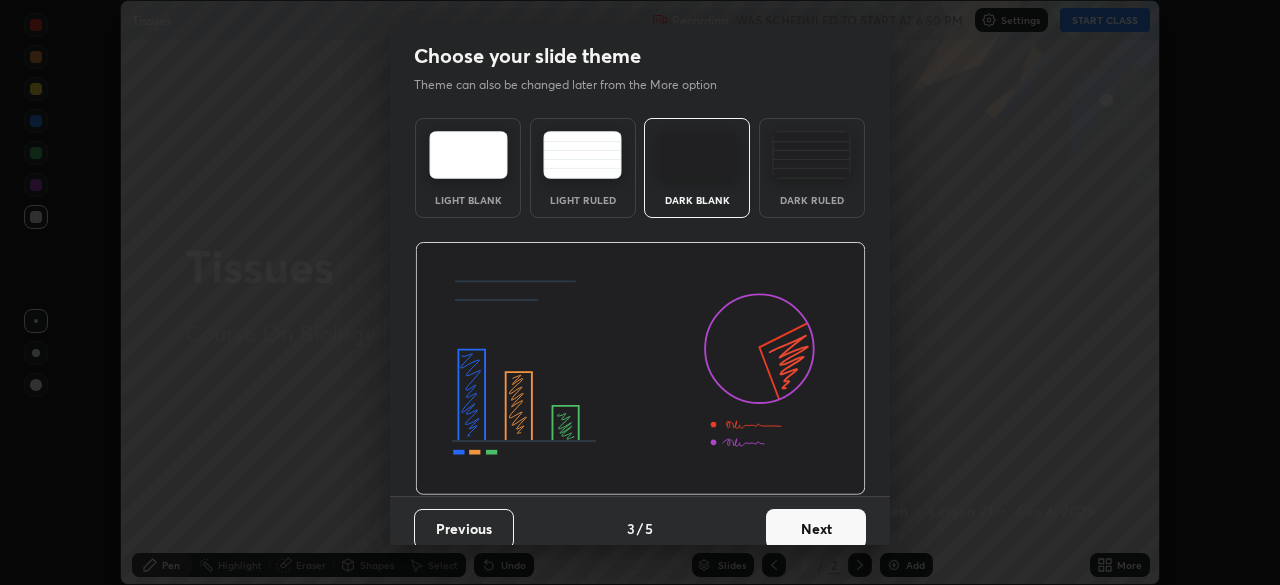 click on "Next" at bounding box center [816, 529] 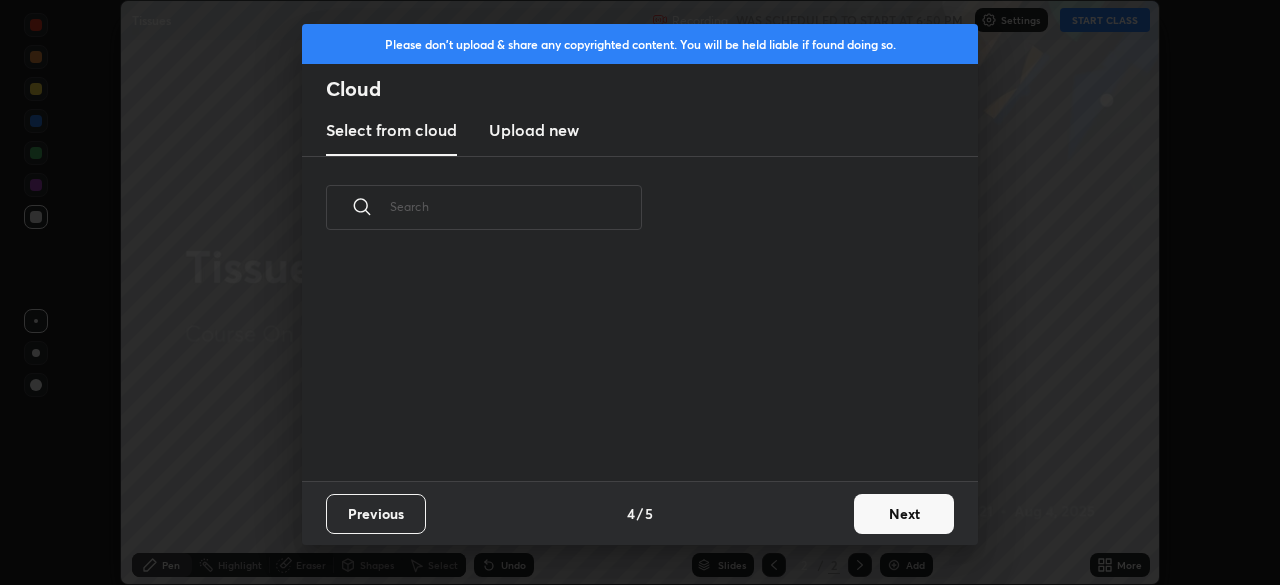 scroll, scrollTop: 7, scrollLeft: 11, axis: both 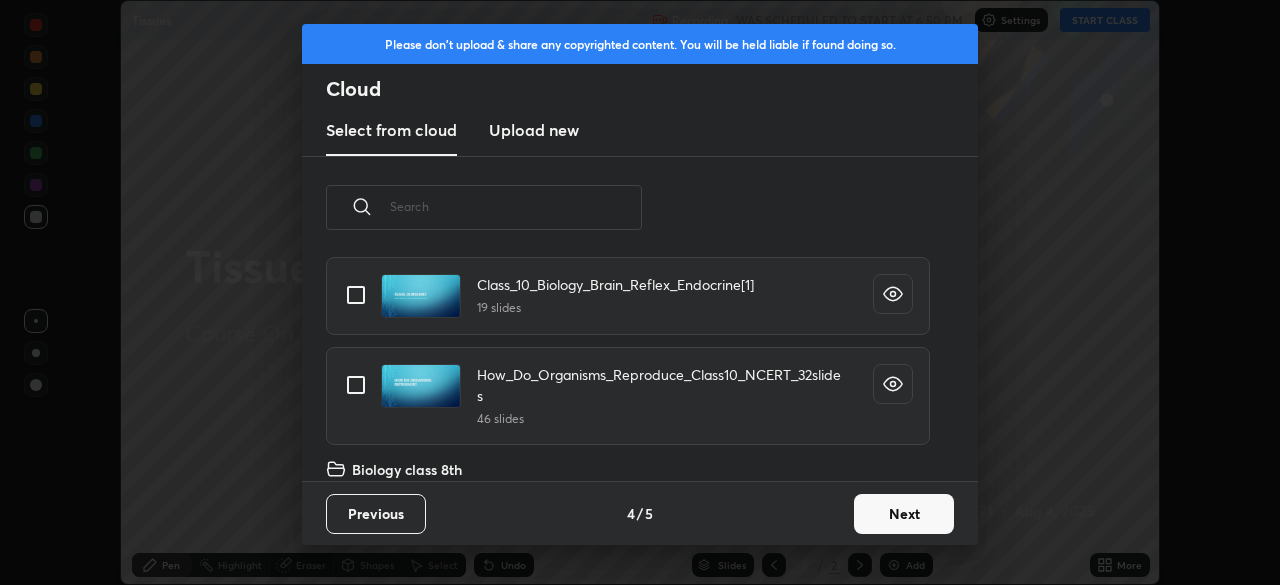 click on "Next" at bounding box center (904, 514) 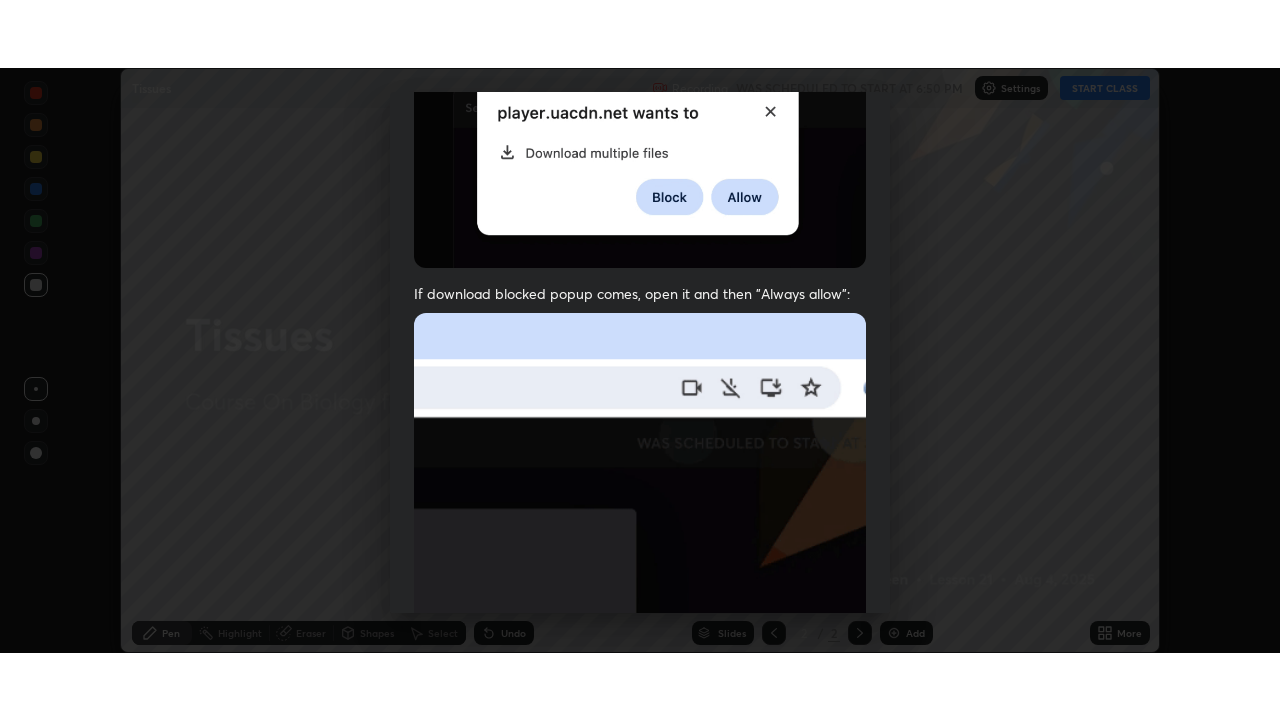 scroll, scrollTop: 479, scrollLeft: 0, axis: vertical 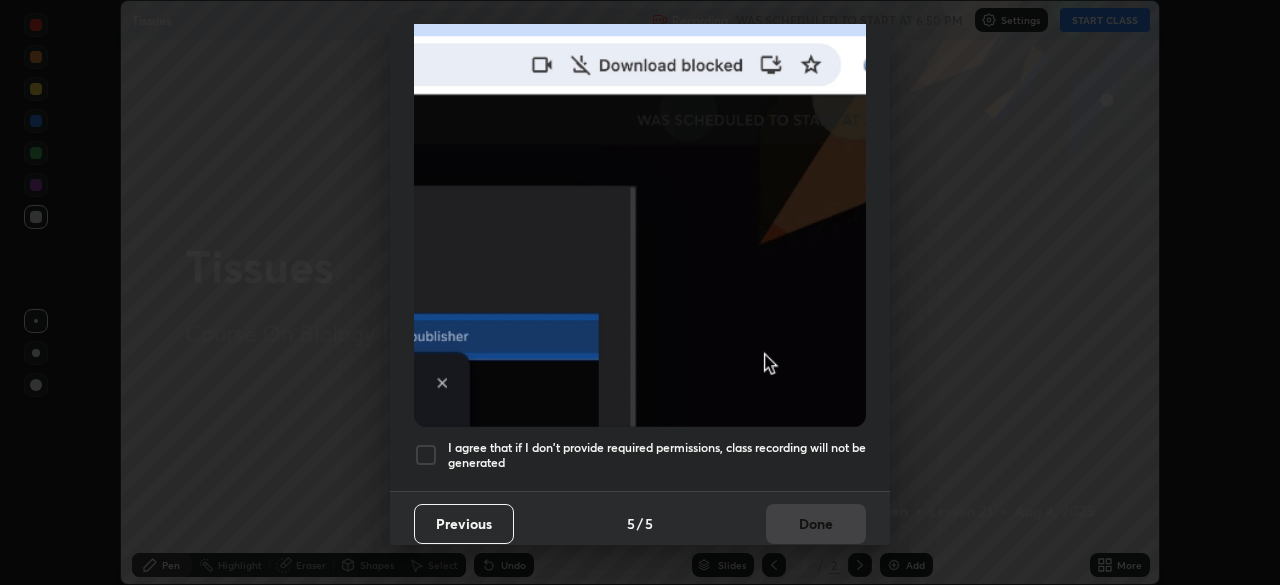 click on "I agree that if I don't provide required permissions, class recording will not be generated" at bounding box center [657, 455] 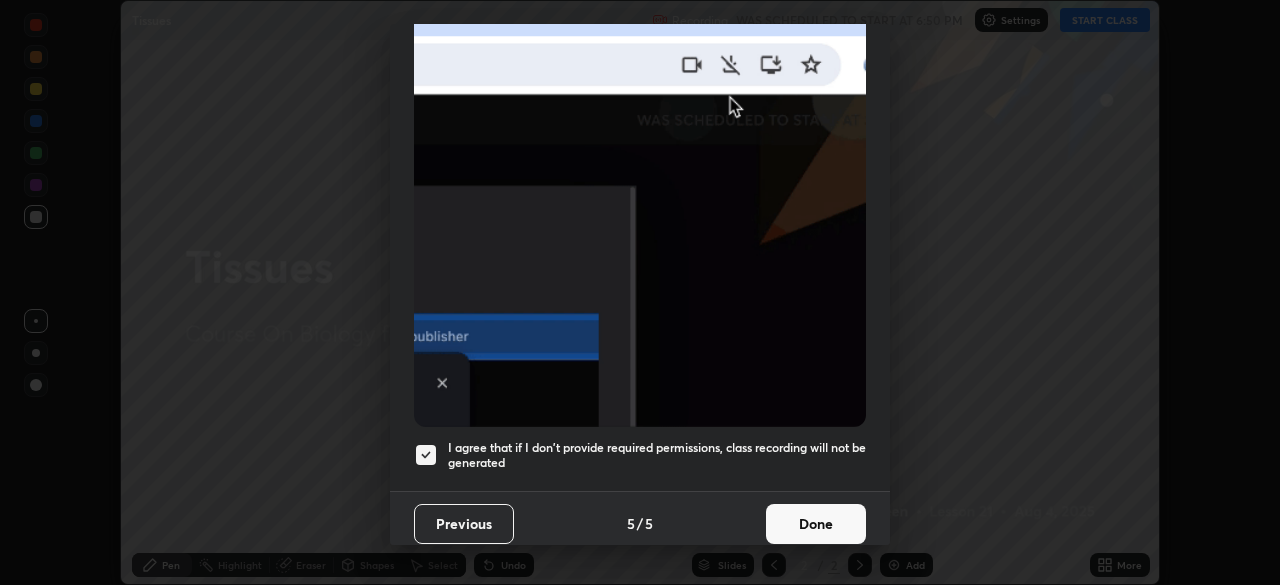 click on "Done" at bounding box center [816, 524] 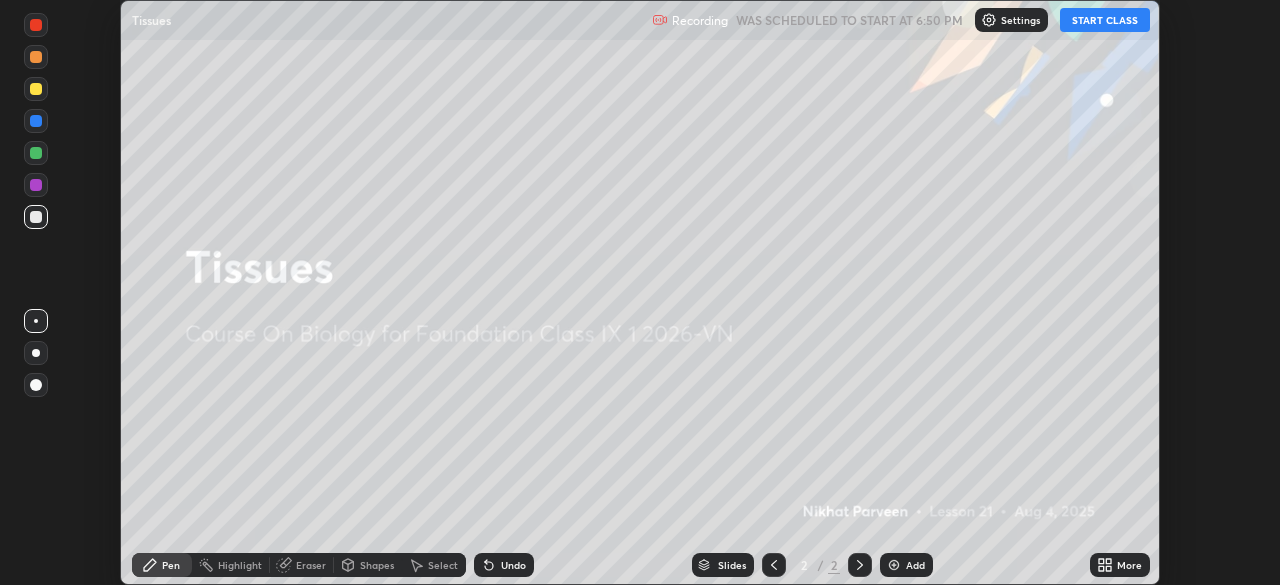 click on "START CLASS" at bounding box center [1105, 20] 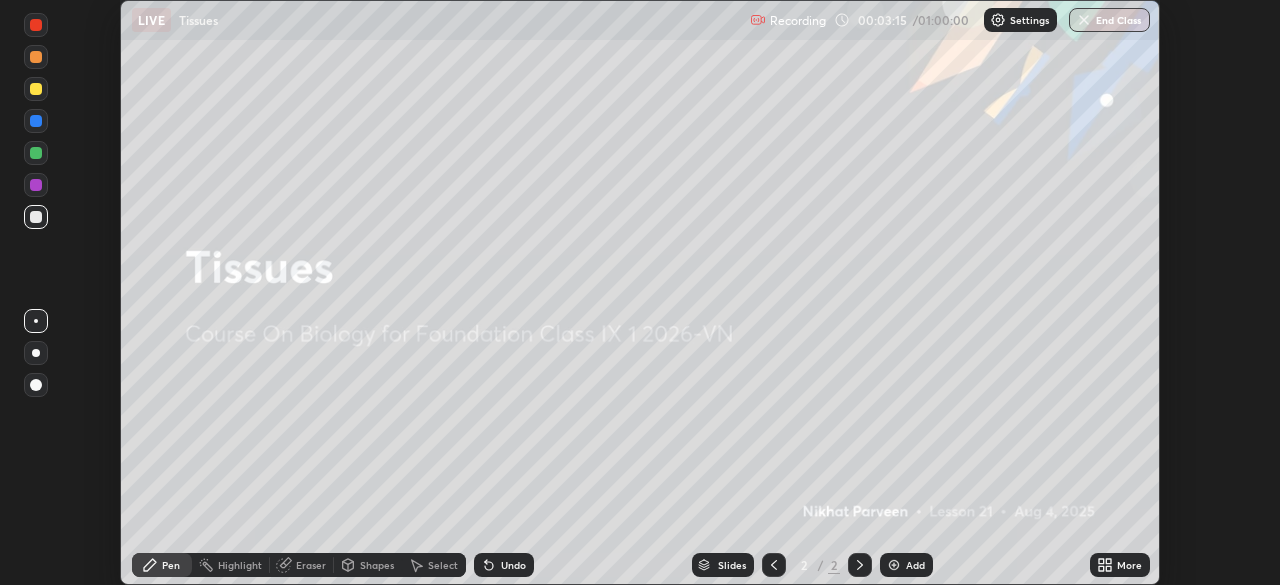click 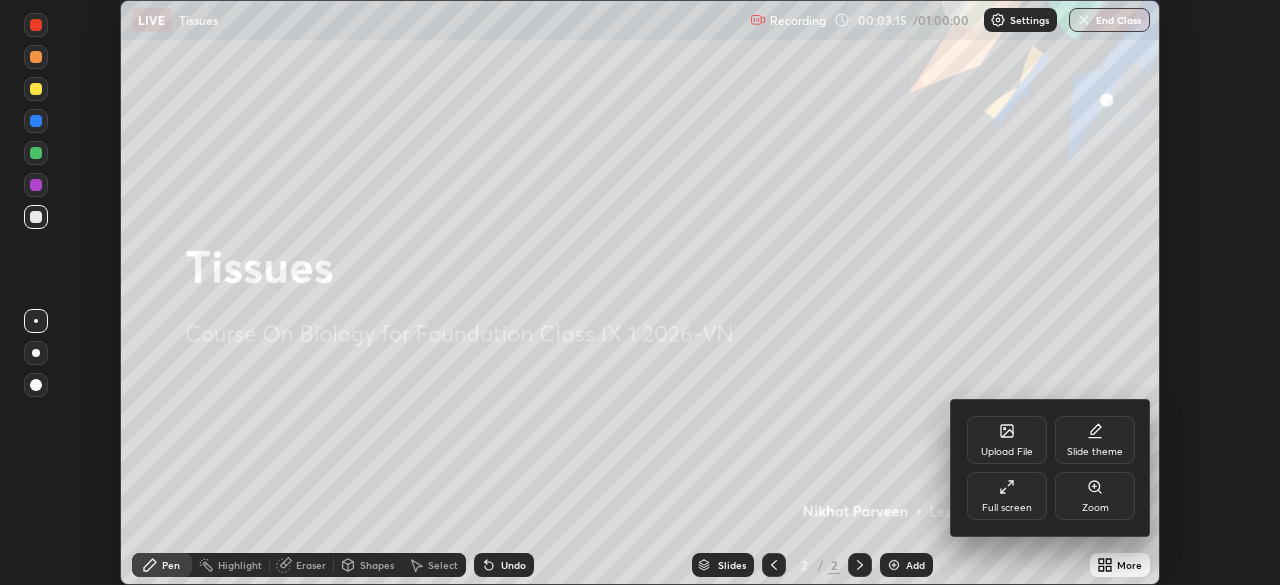 click on "Full screen" at bounding box center (1007, 496) 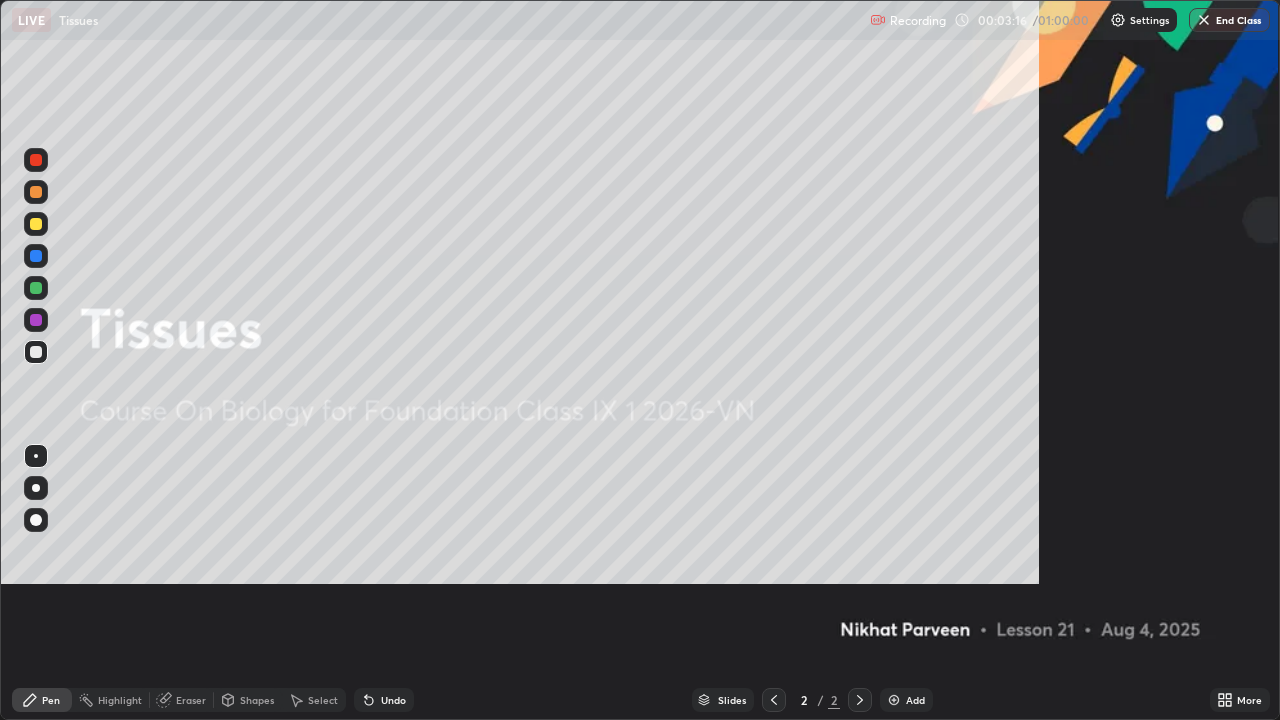 scroll, scrollTop: 99280, scrollLeft: 98720, axis: both 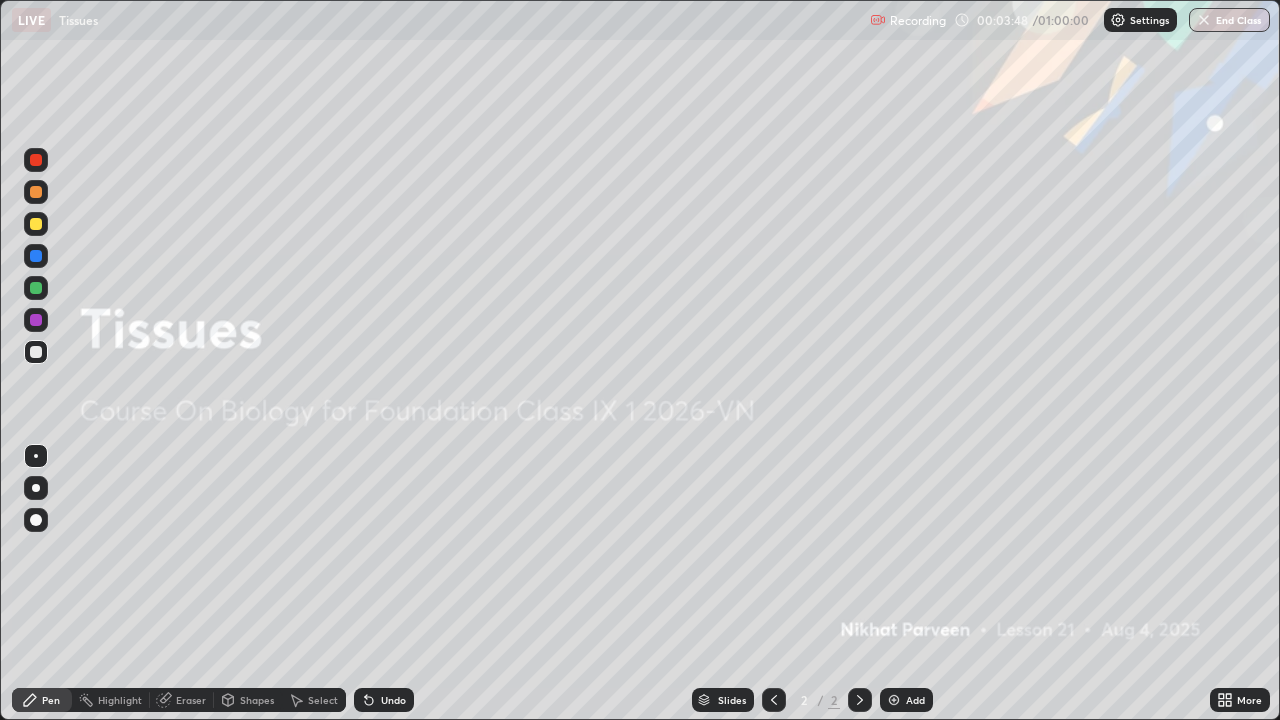click on "More" at bounding box center [1249, 700] 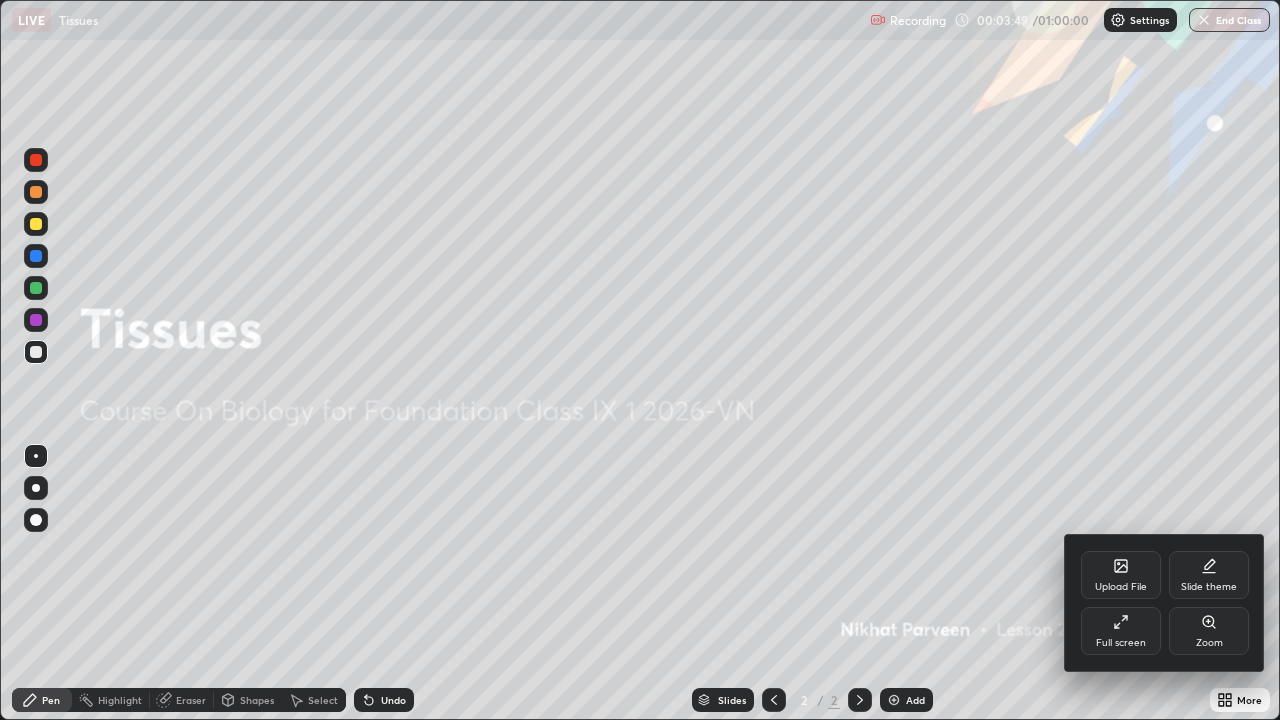 click on "Upload File" at bounding box center [1121, 575] 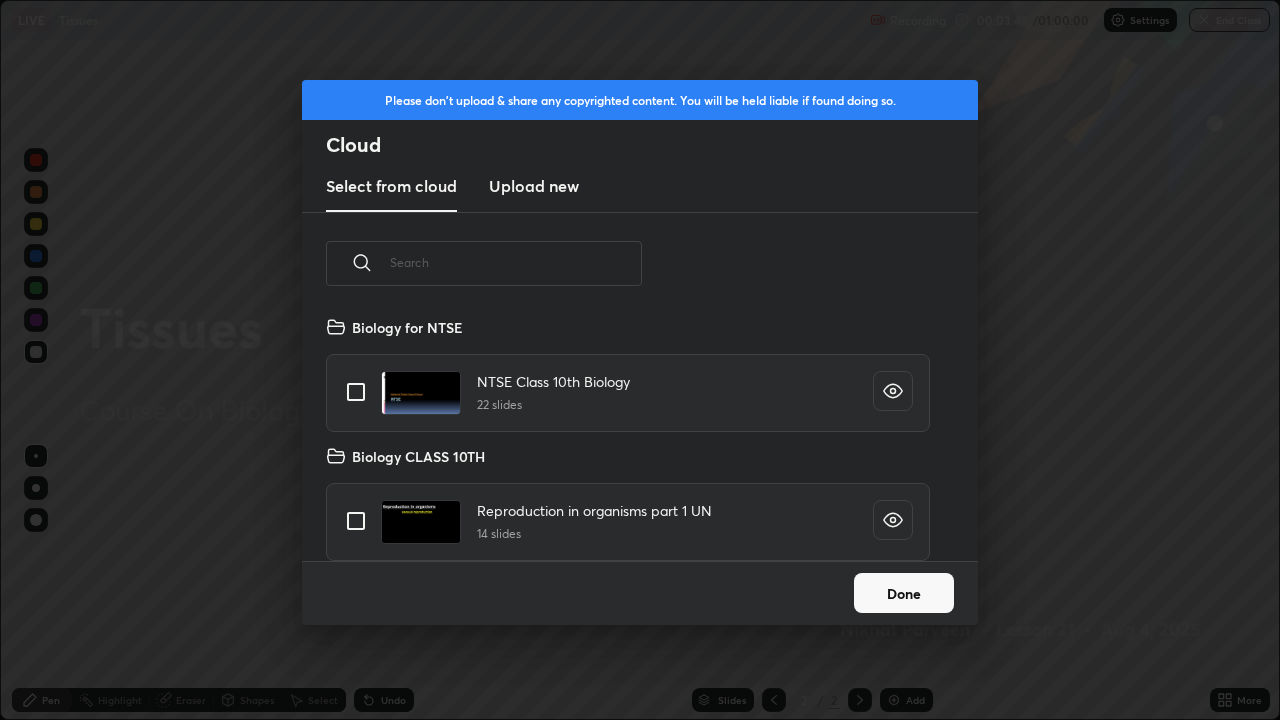 scroll, scrollTop: 7, scrollLeft: 11, axis: both 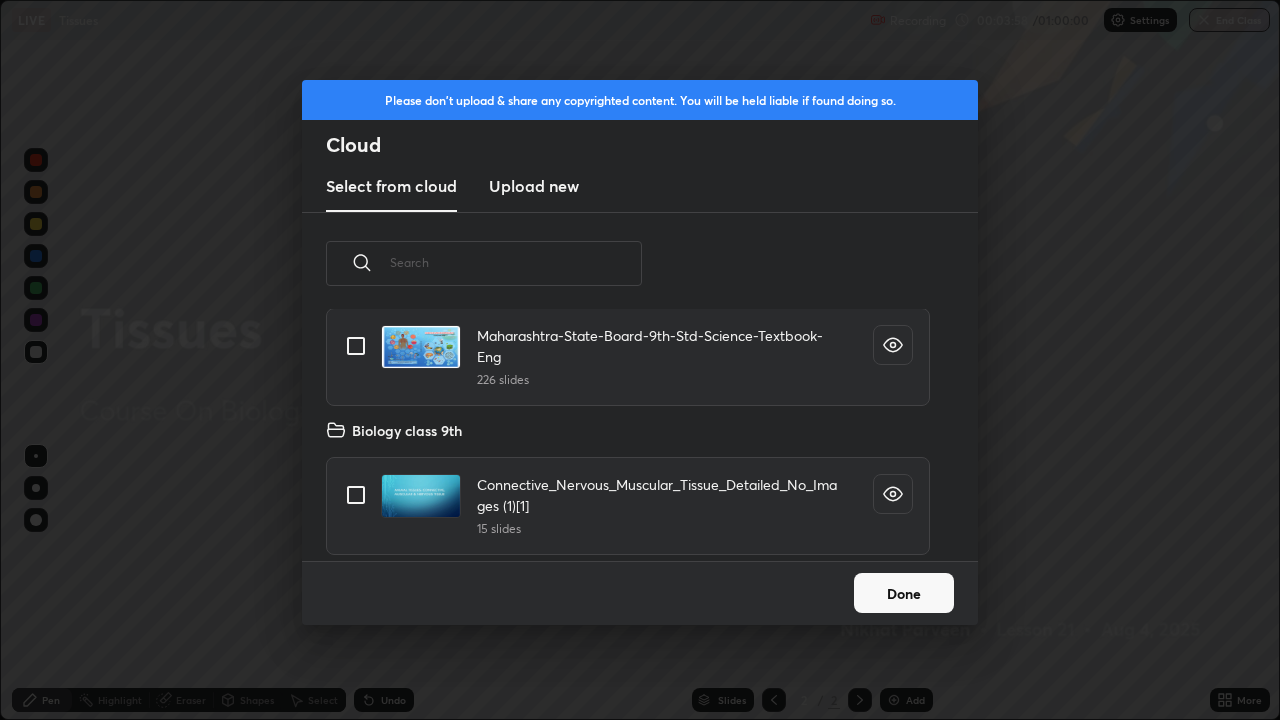click on "Connective_Nervous_Muscular_Tissue_Detailed_No_Images (1)[1]" at bounding box center [659, 495] 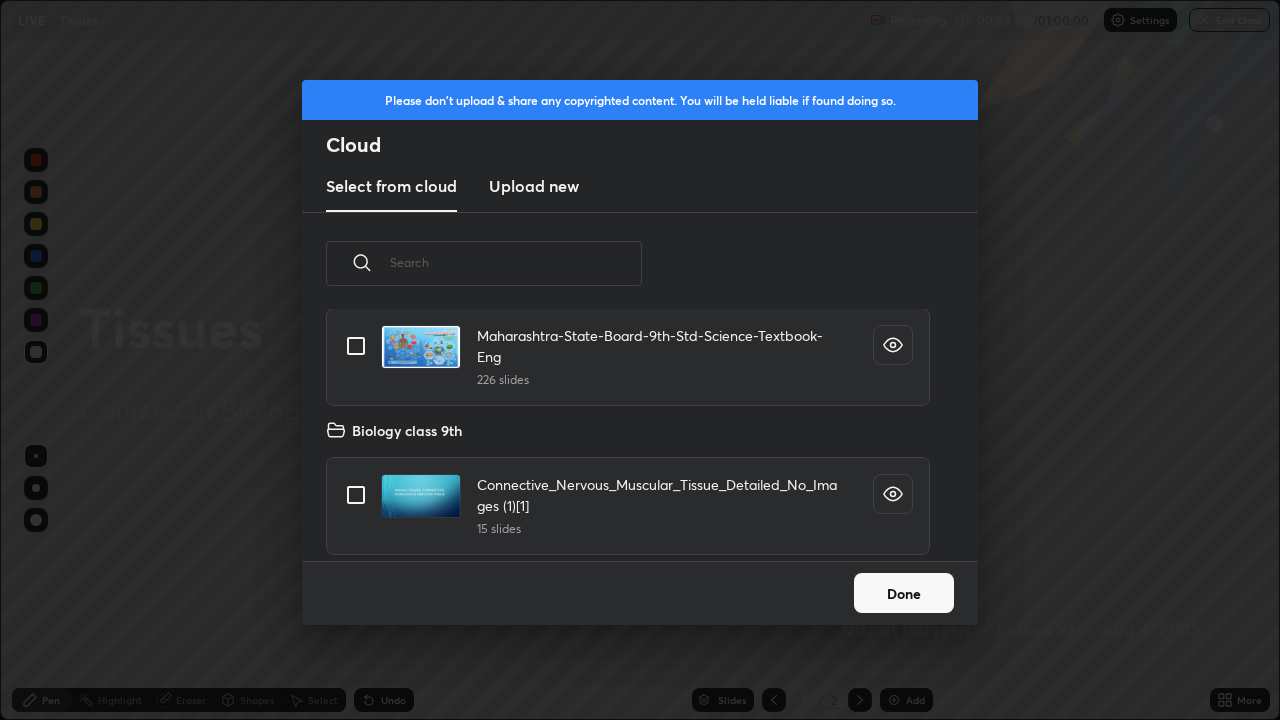 click at bounding box center [356, 495] 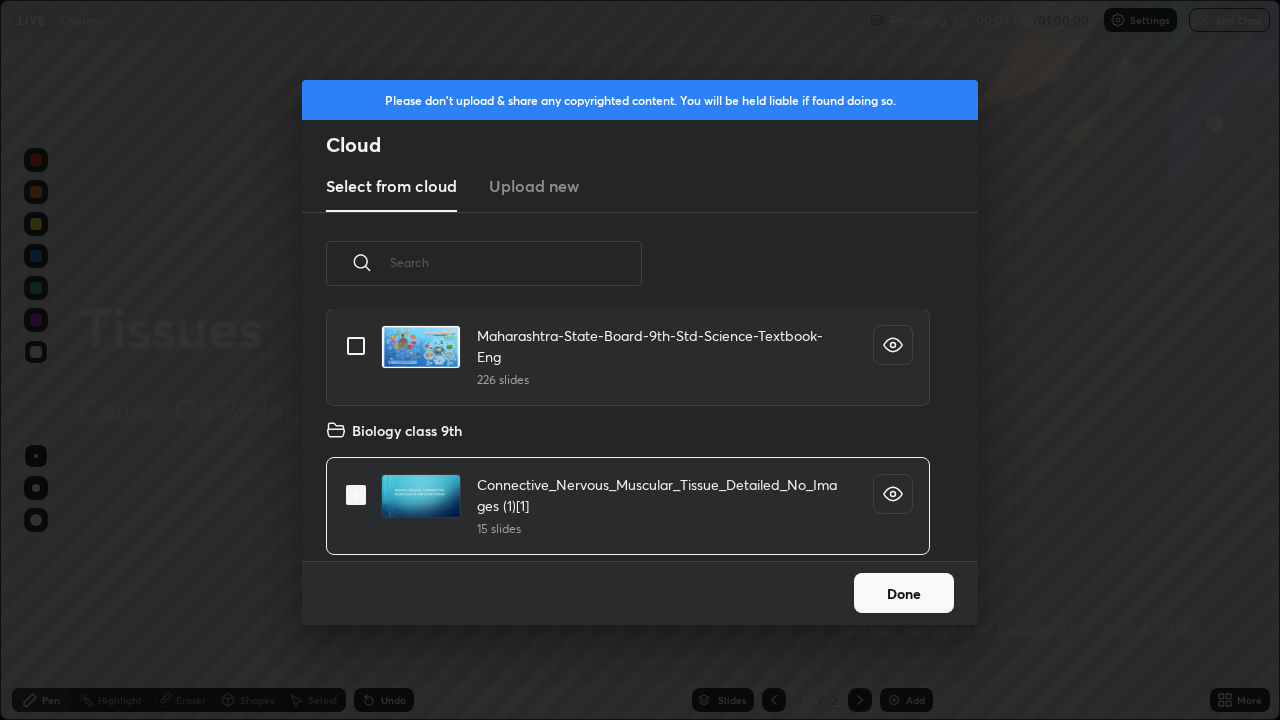 click on "Done" at bounding box center [904, 593] 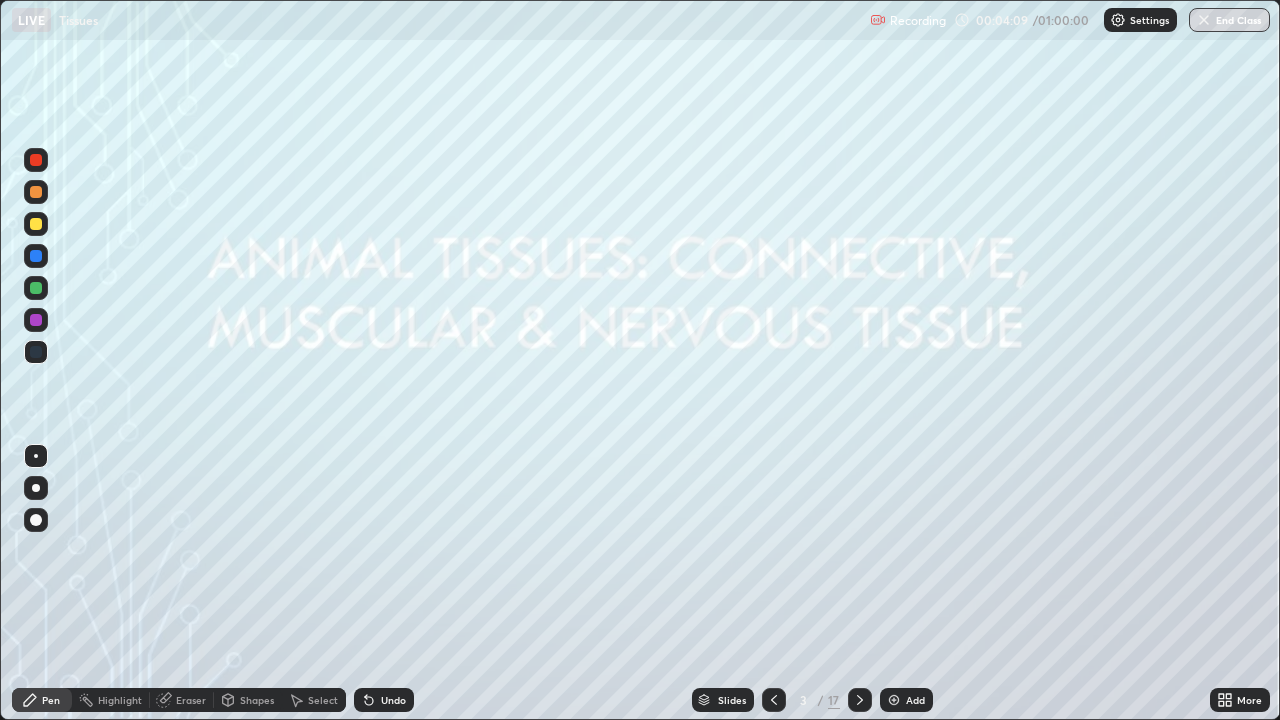 click 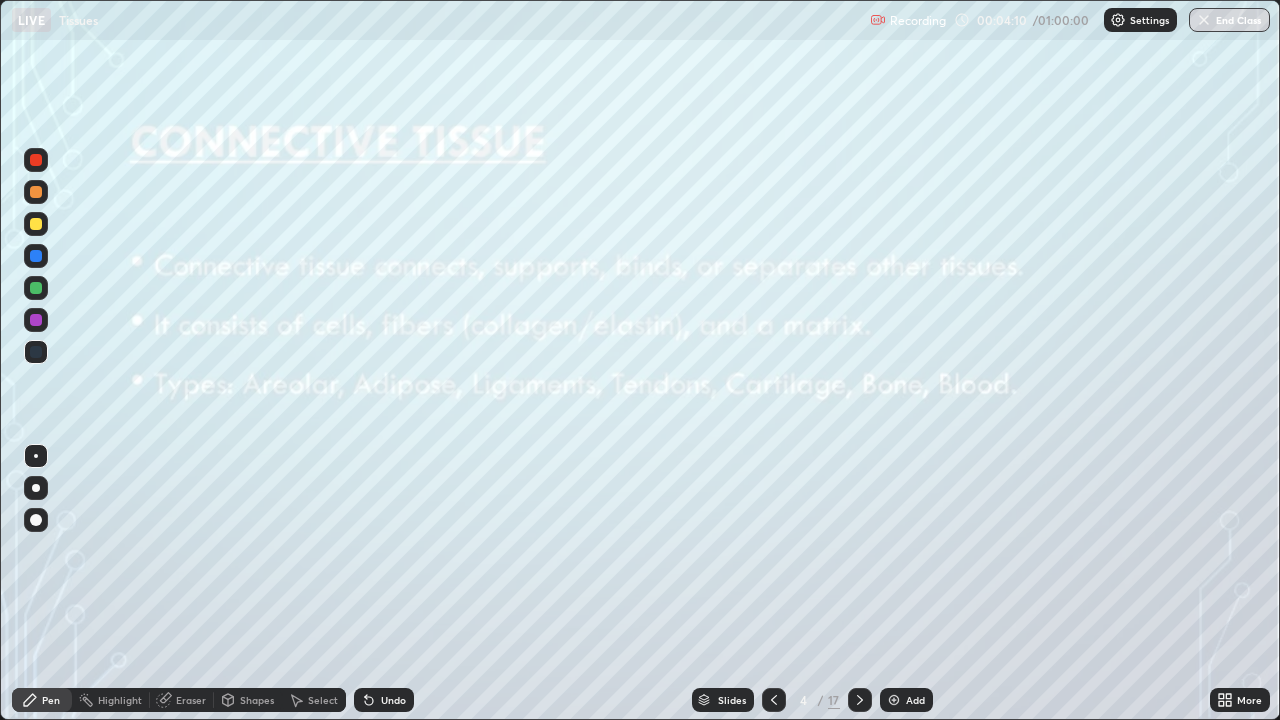 click 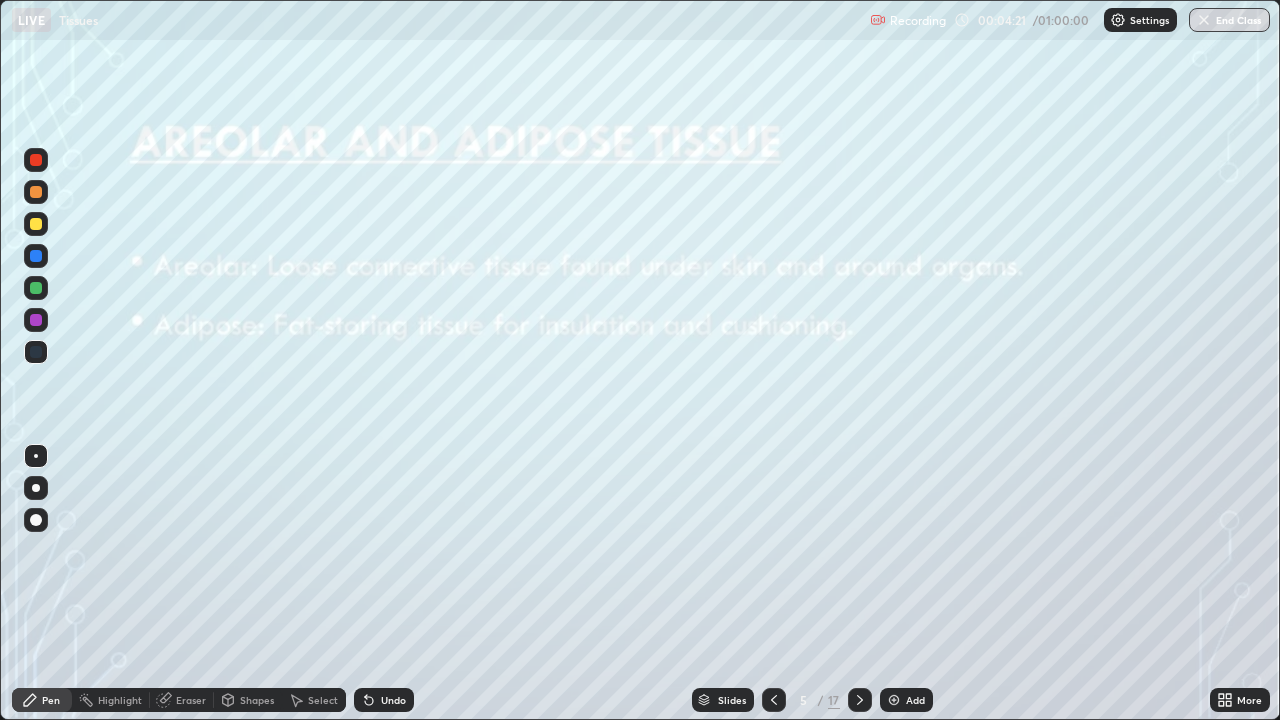 click 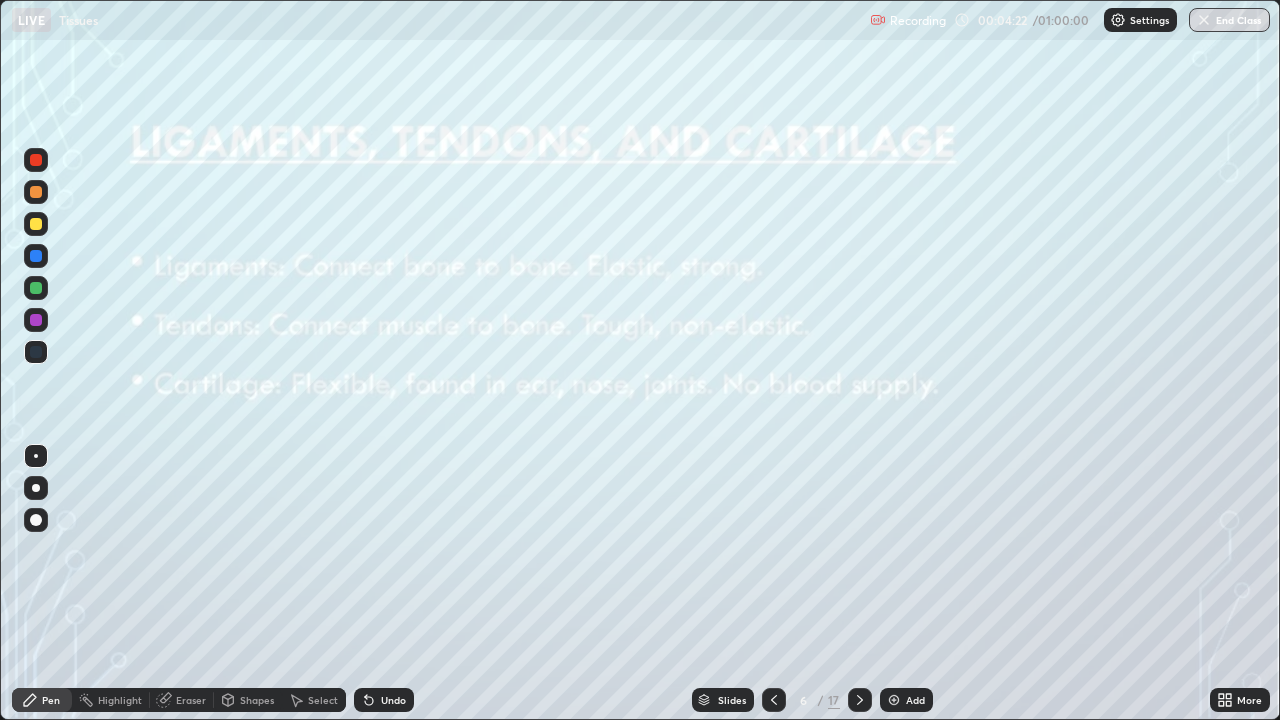 click 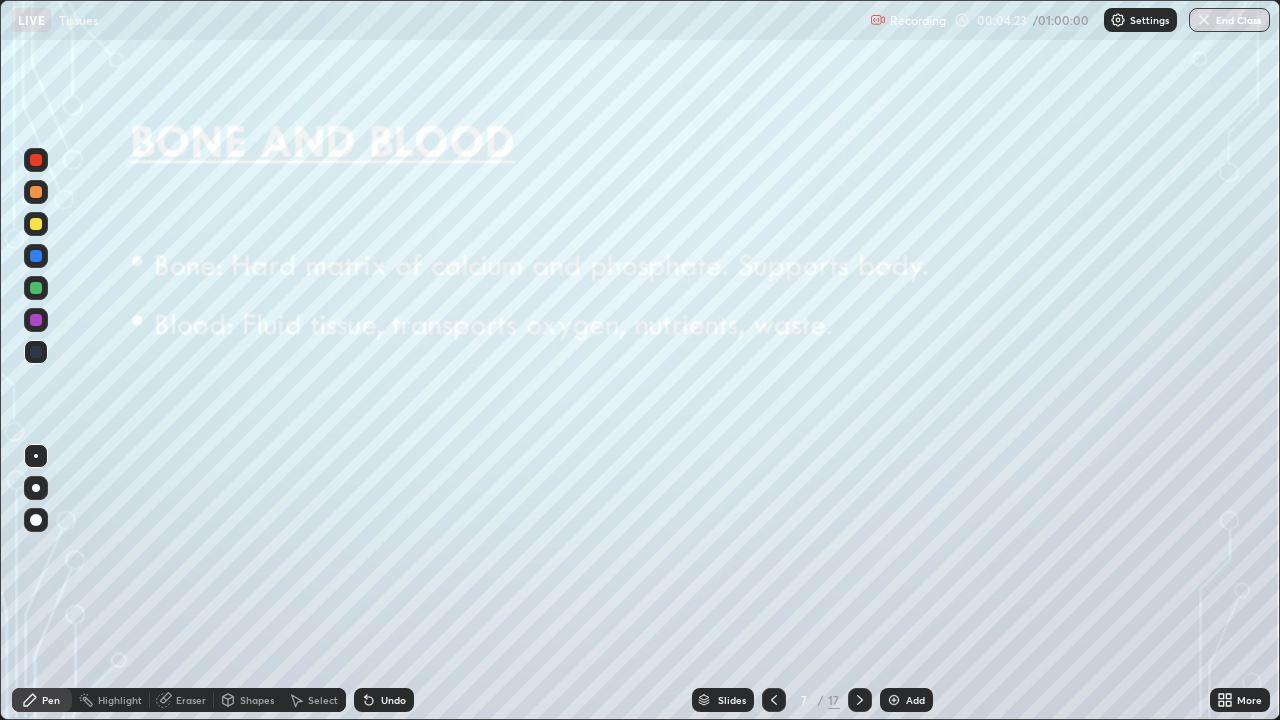 click 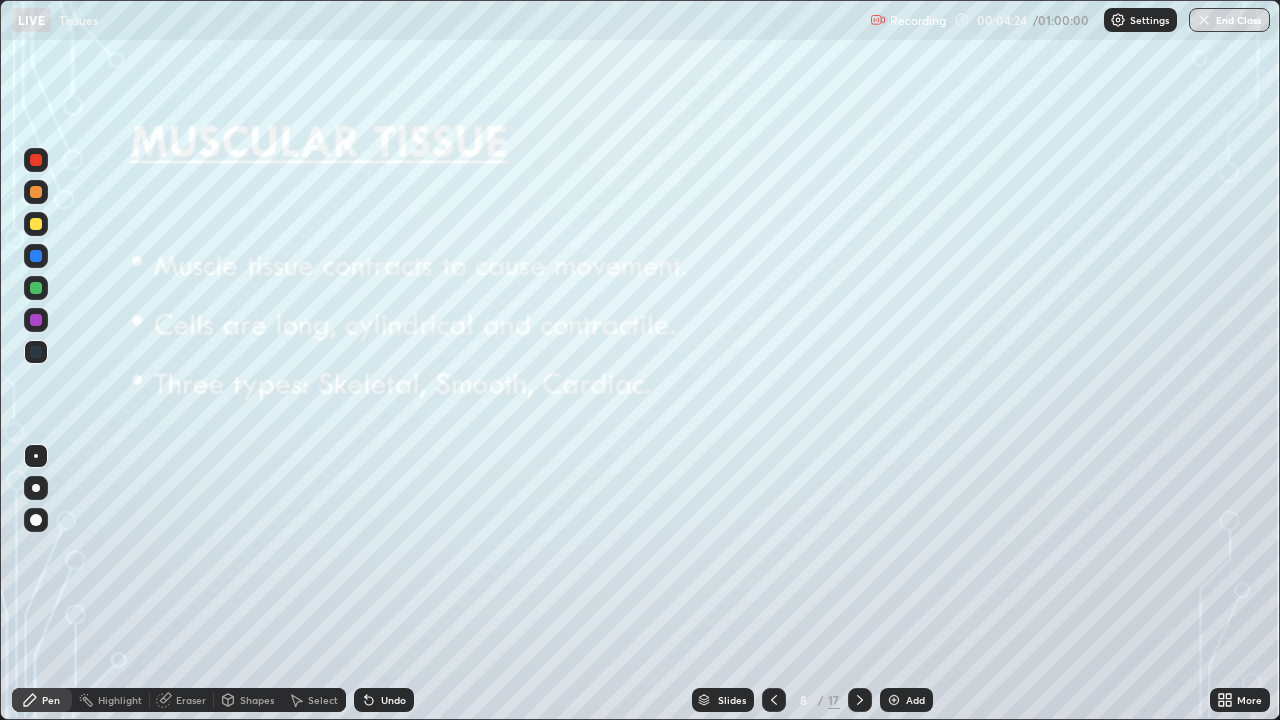 click 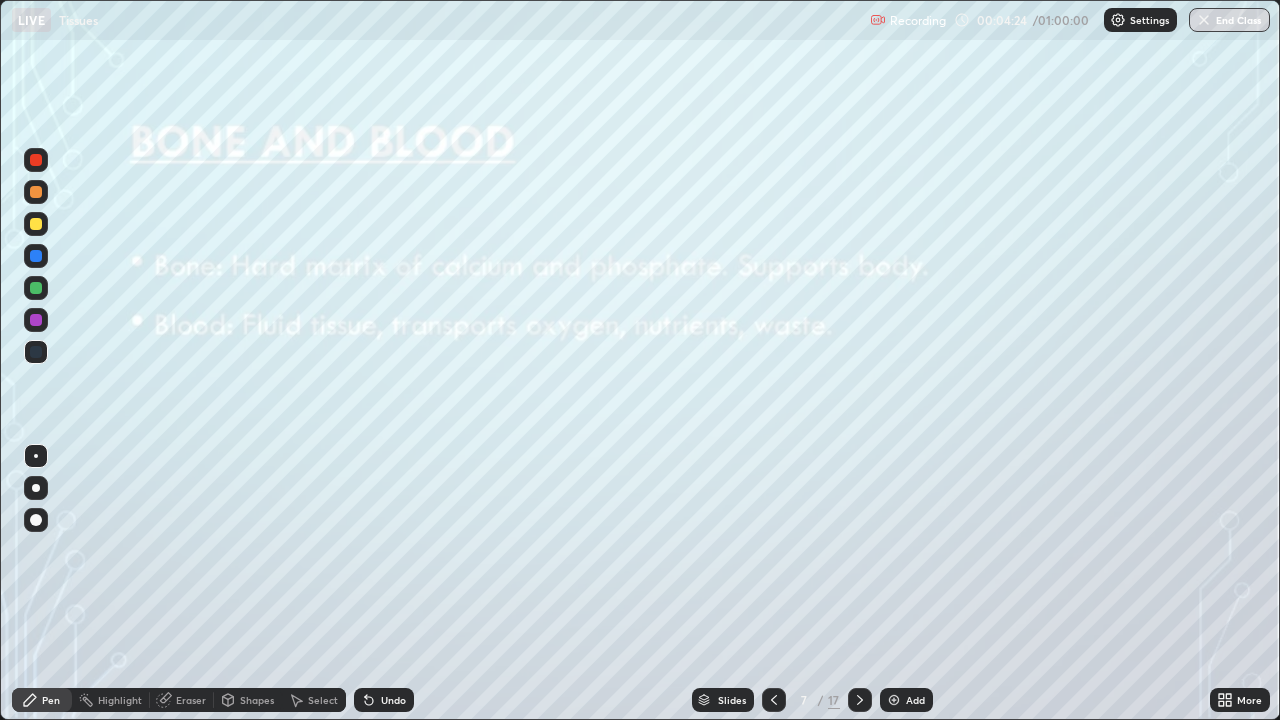 click on "Add" at bounding box center [906, 700] 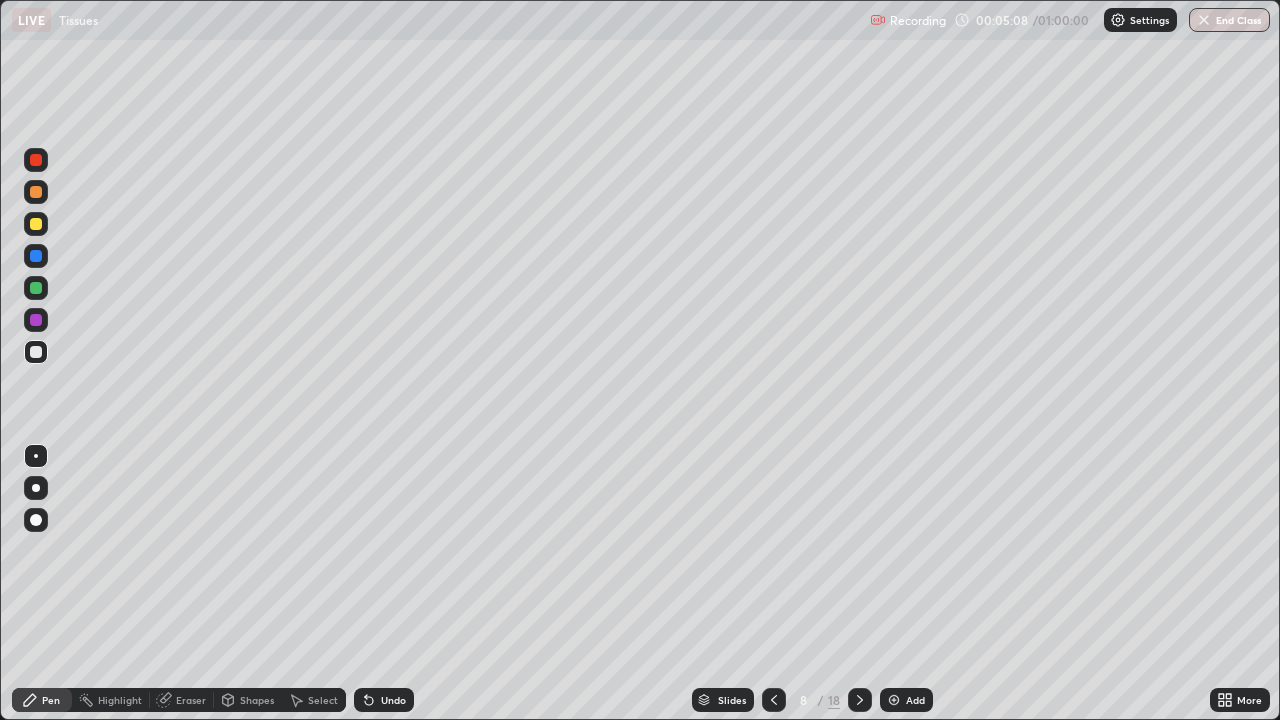 click at bounding box center (36, 160) 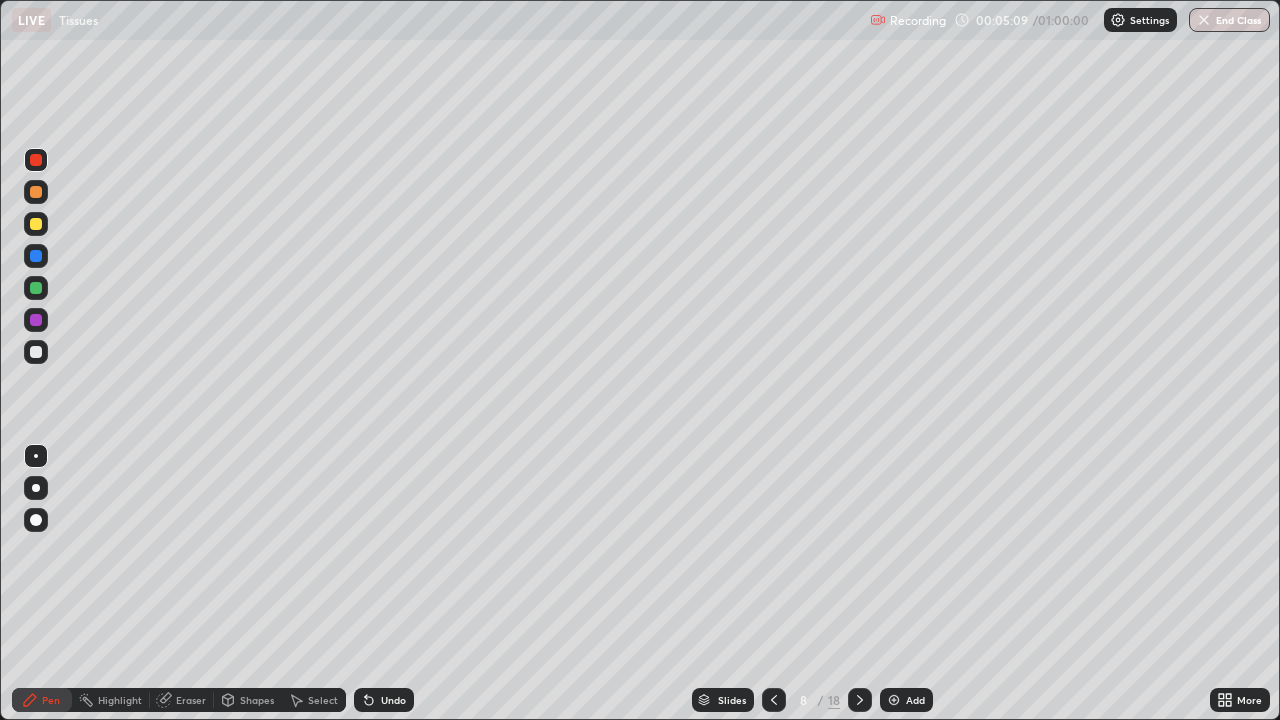 click at bounding box center [36, 488] 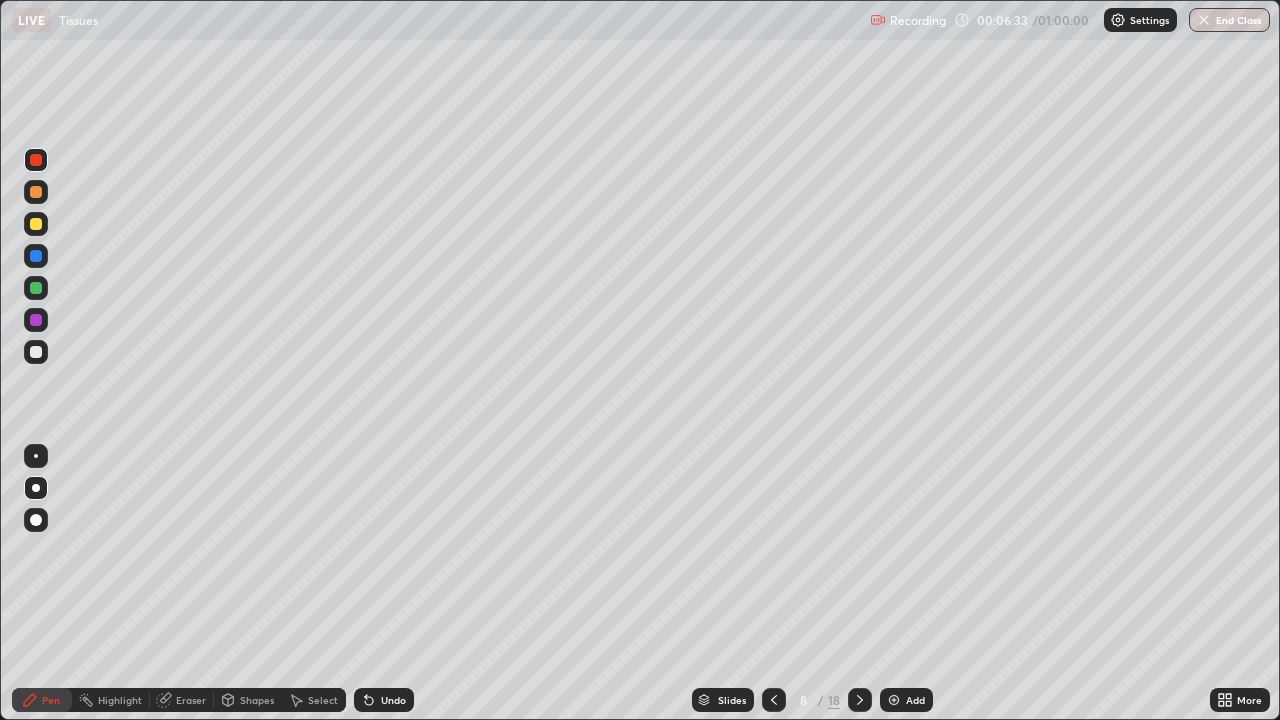 click at bounding box center (36, 352) 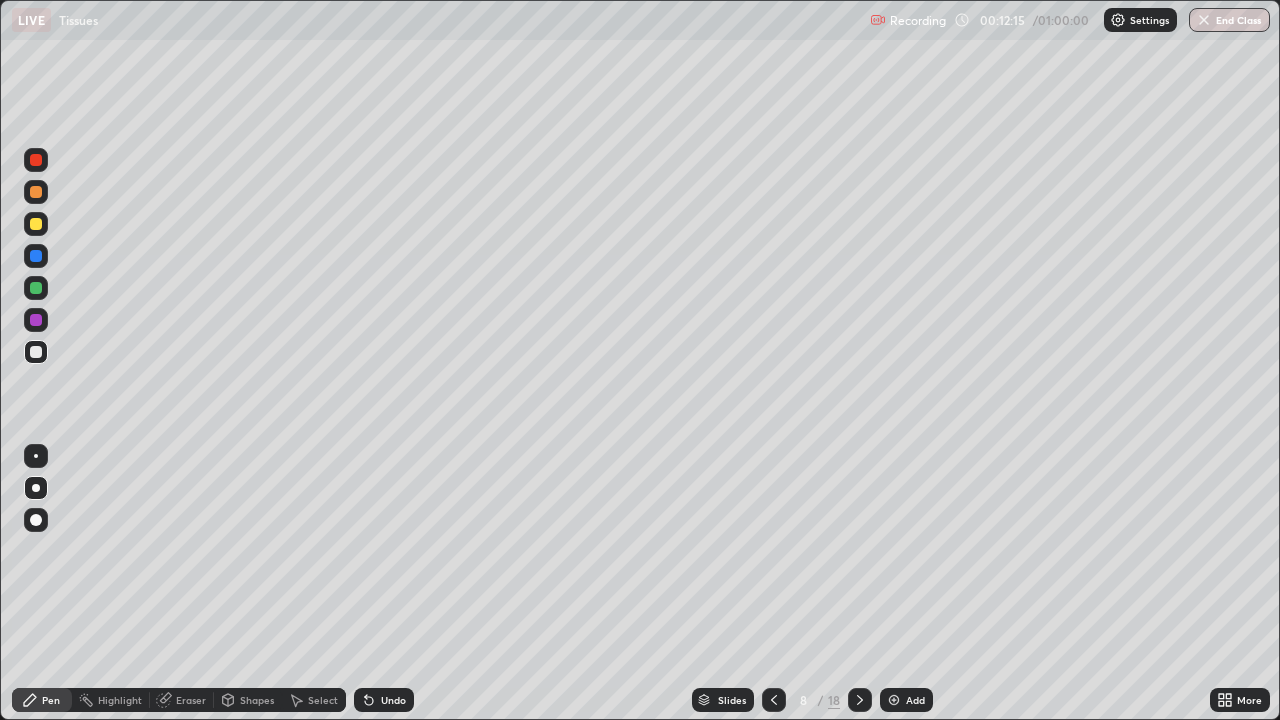 click 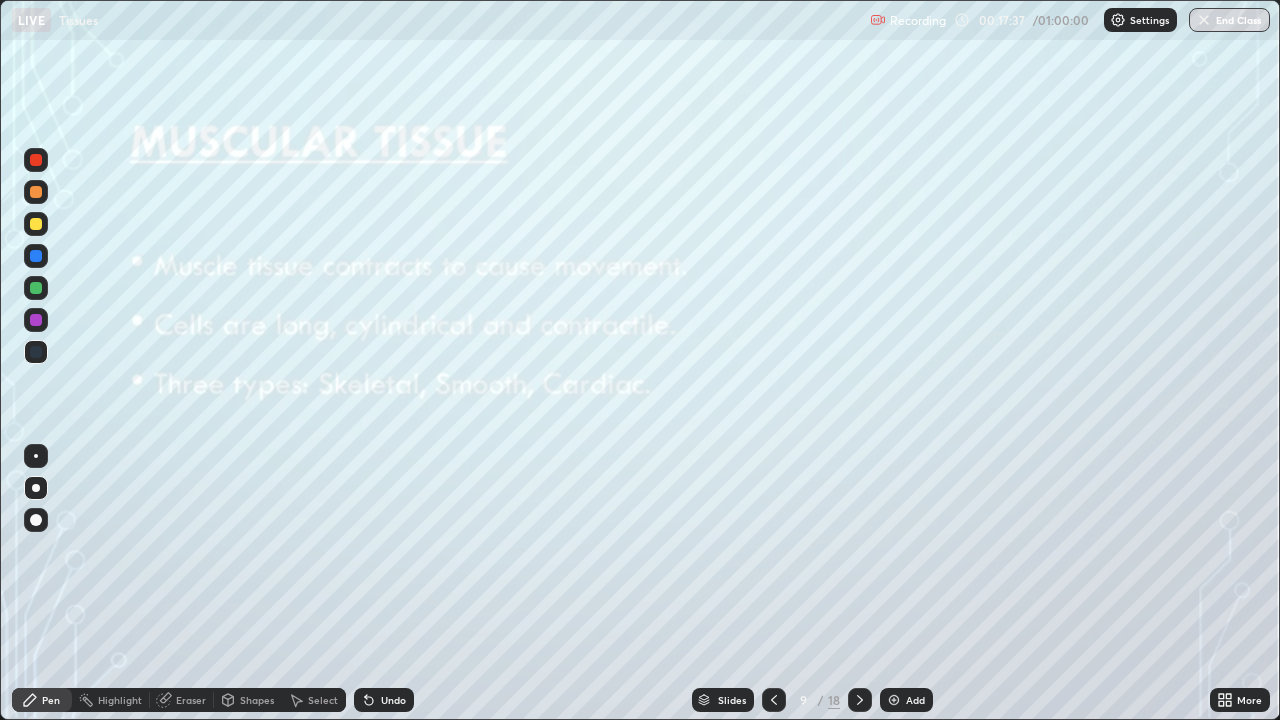 click 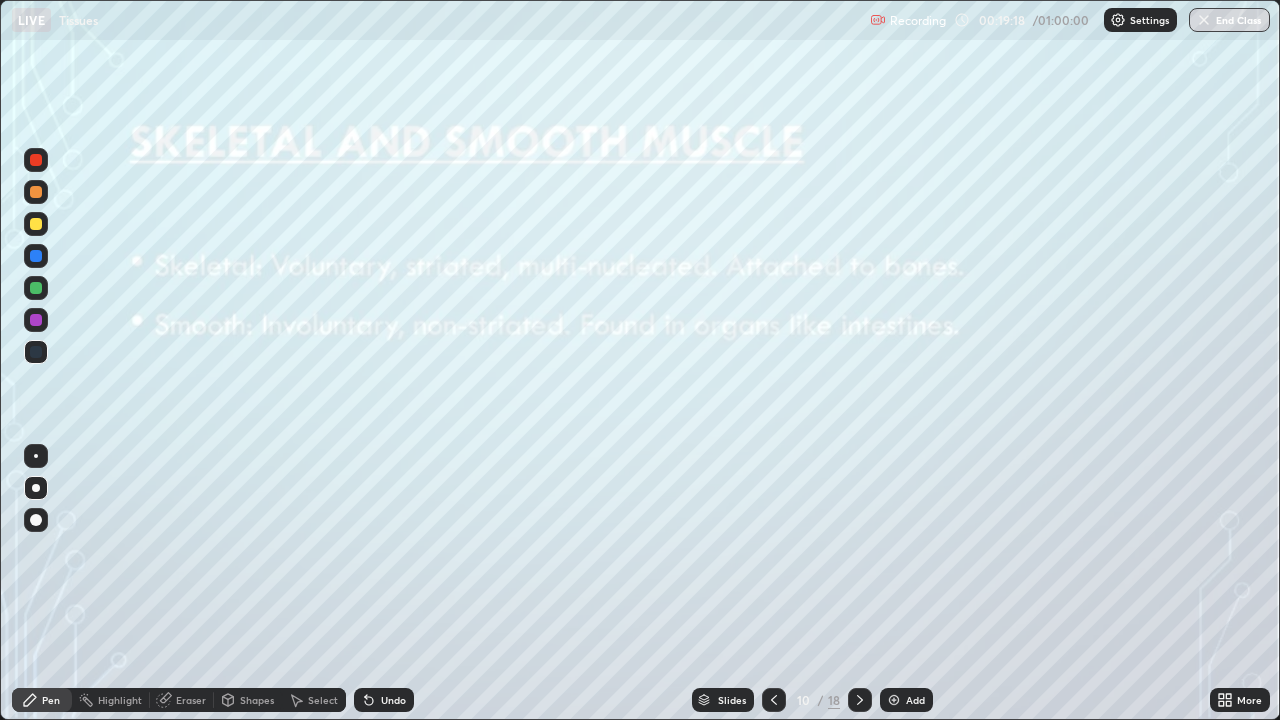 click at bounding box center [36, 320] 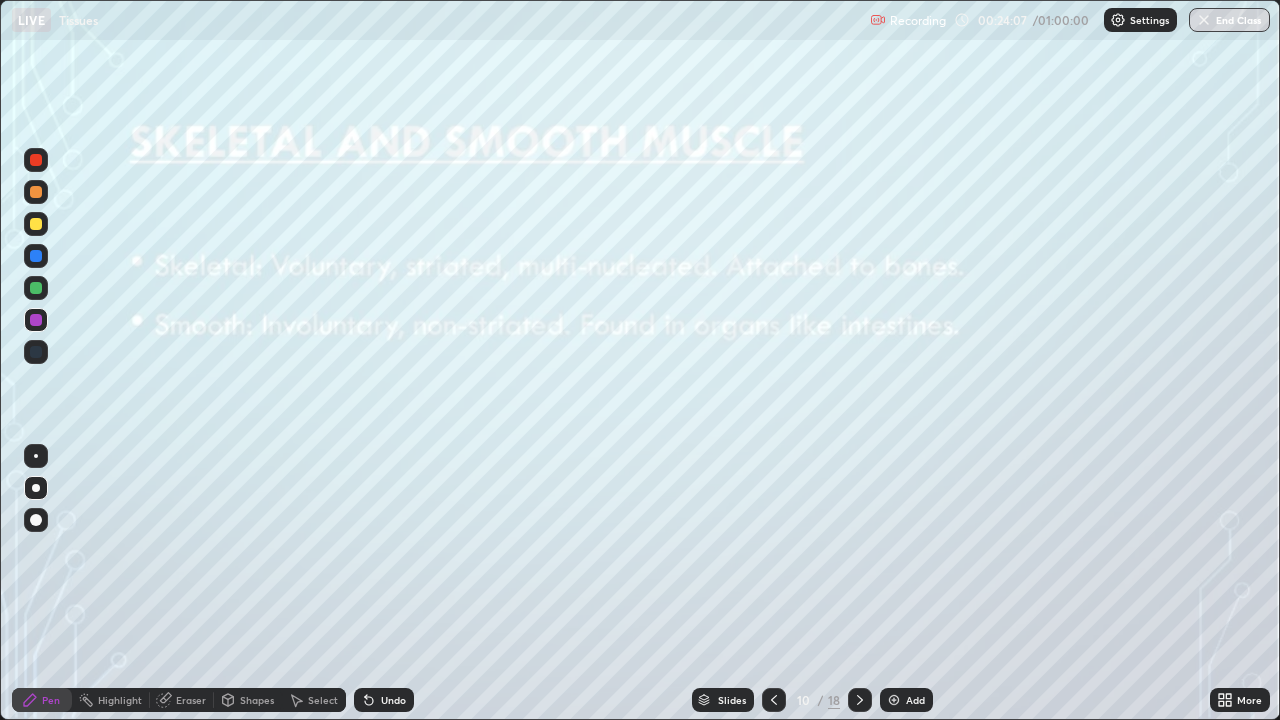 click at bounding box center [36, 520] 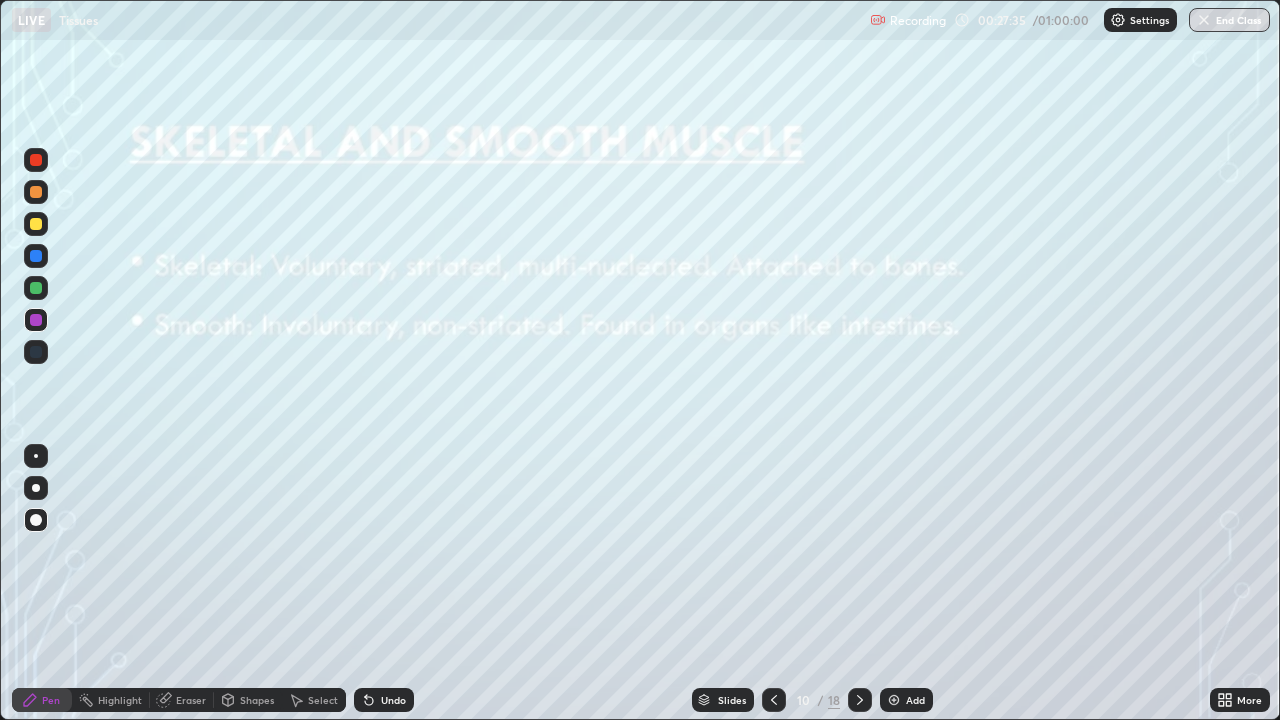 click on "Undo" at bounding box center [384, 700] 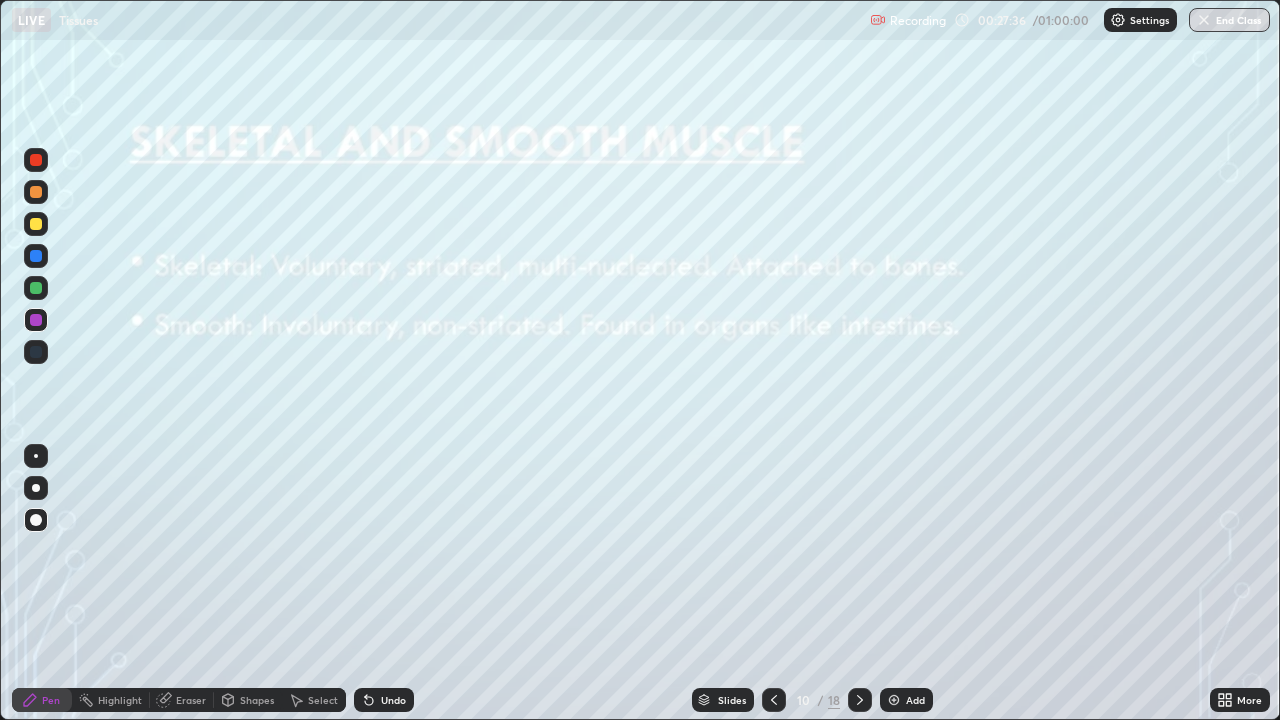 click on "Undo" at bounding box center (384, 700) 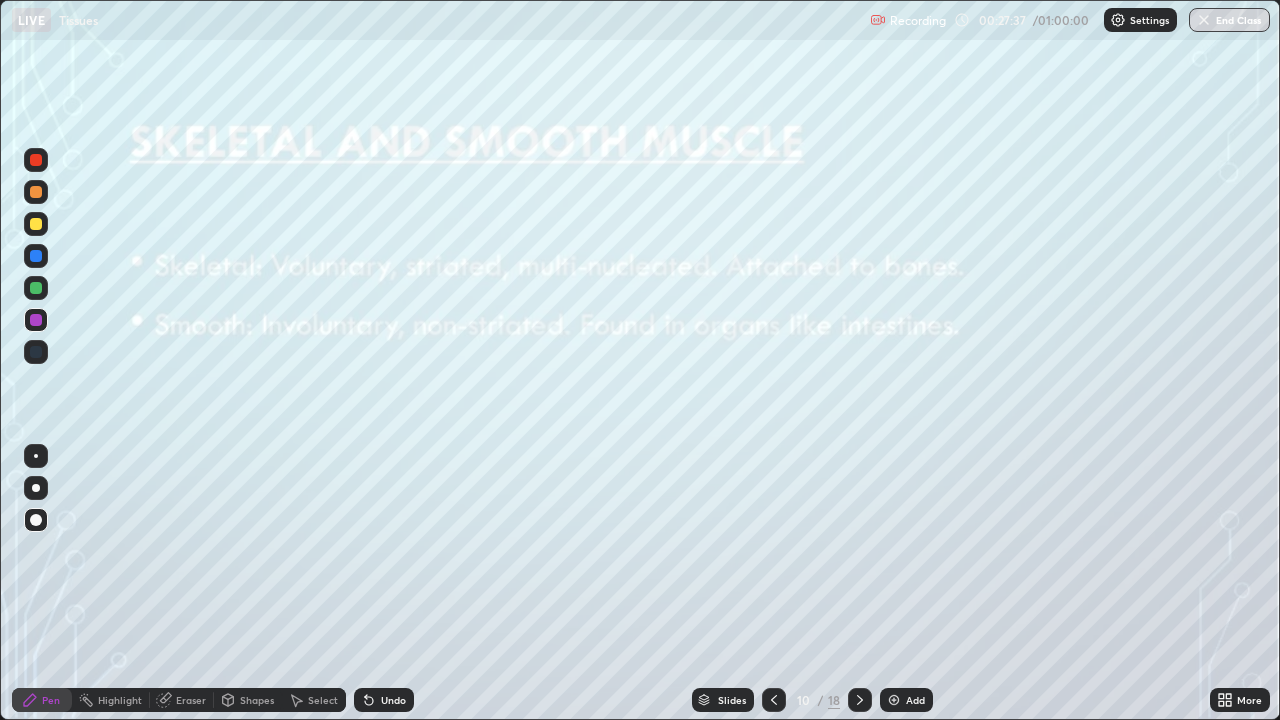 click on "Undo" at bounding box center [384, 700] 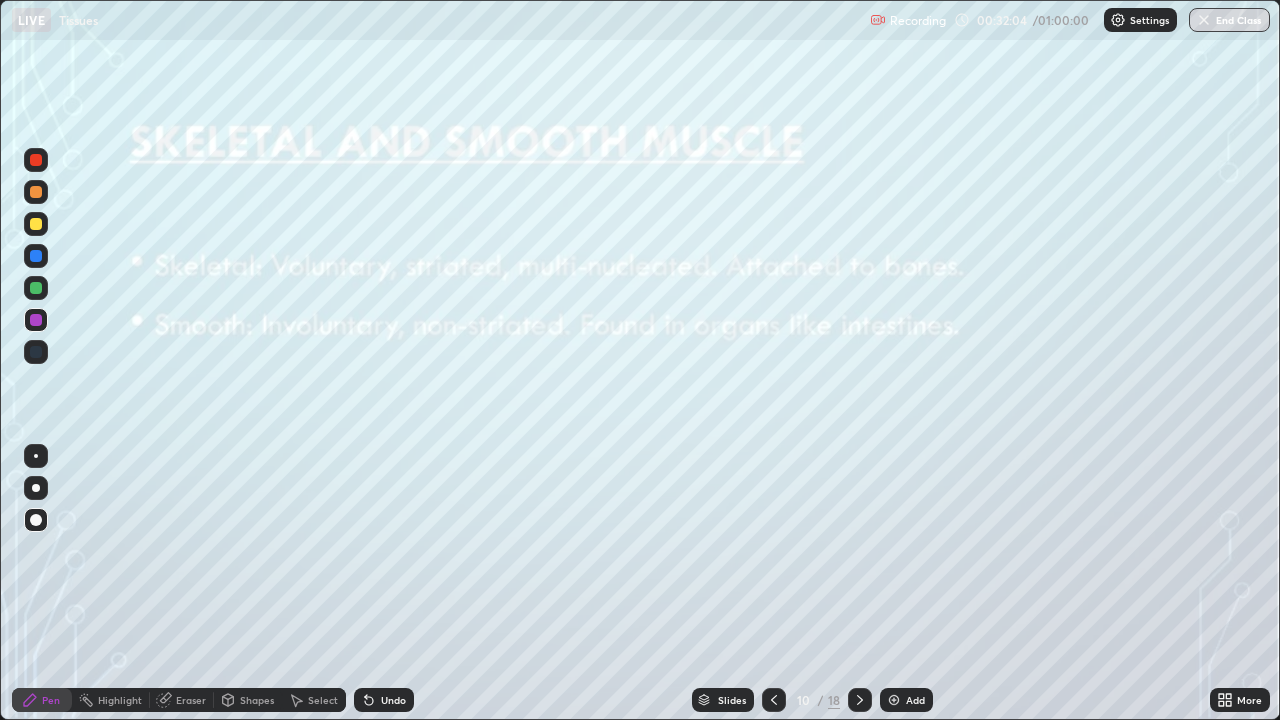 click 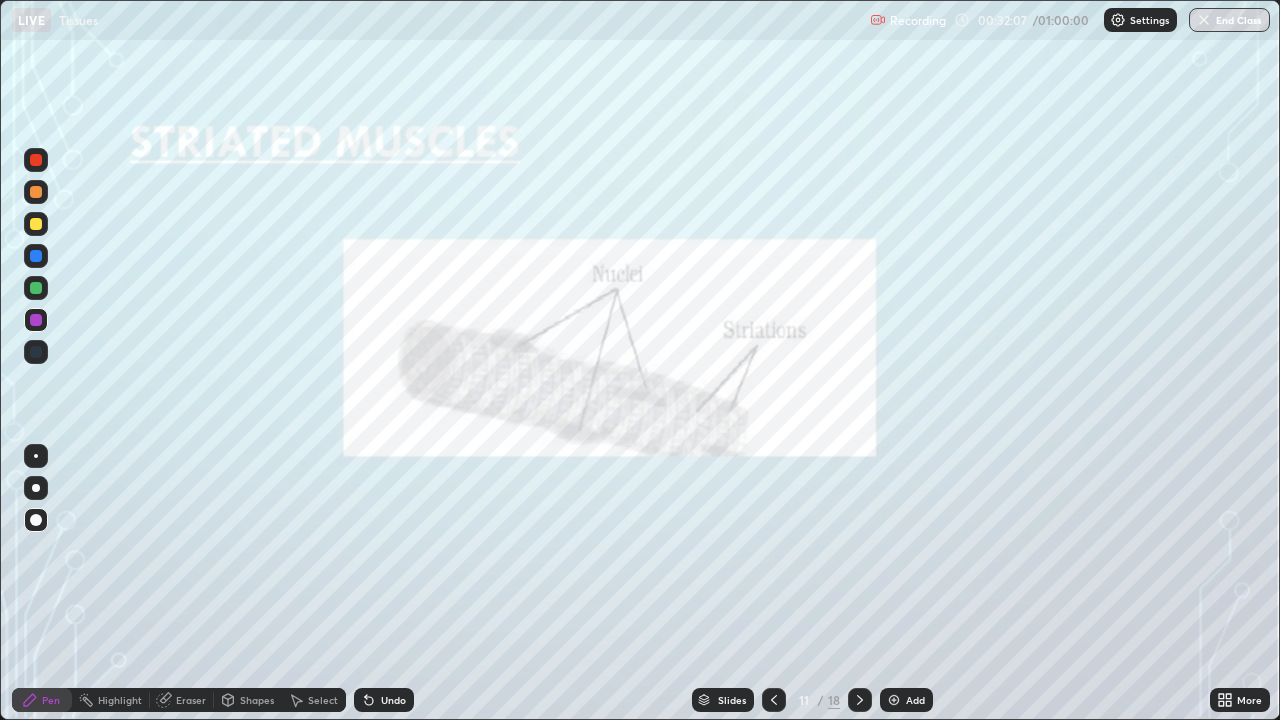 click at bounding box center (860, 700) 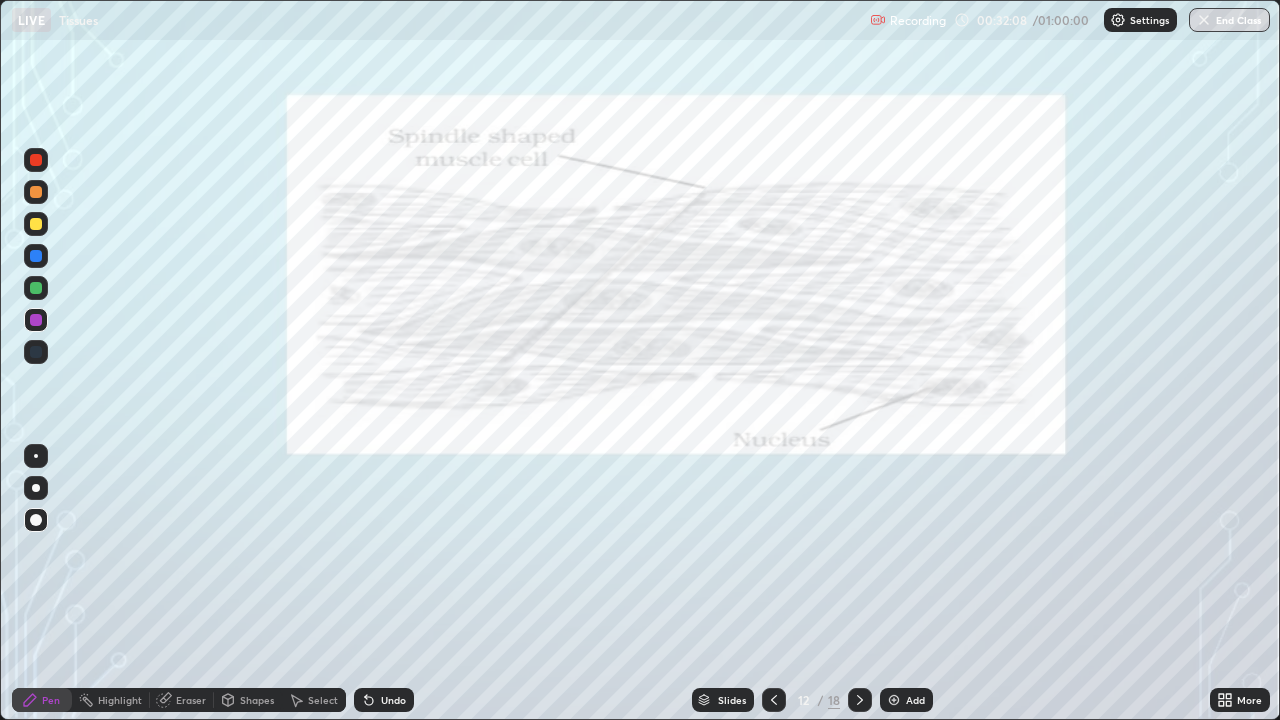 click 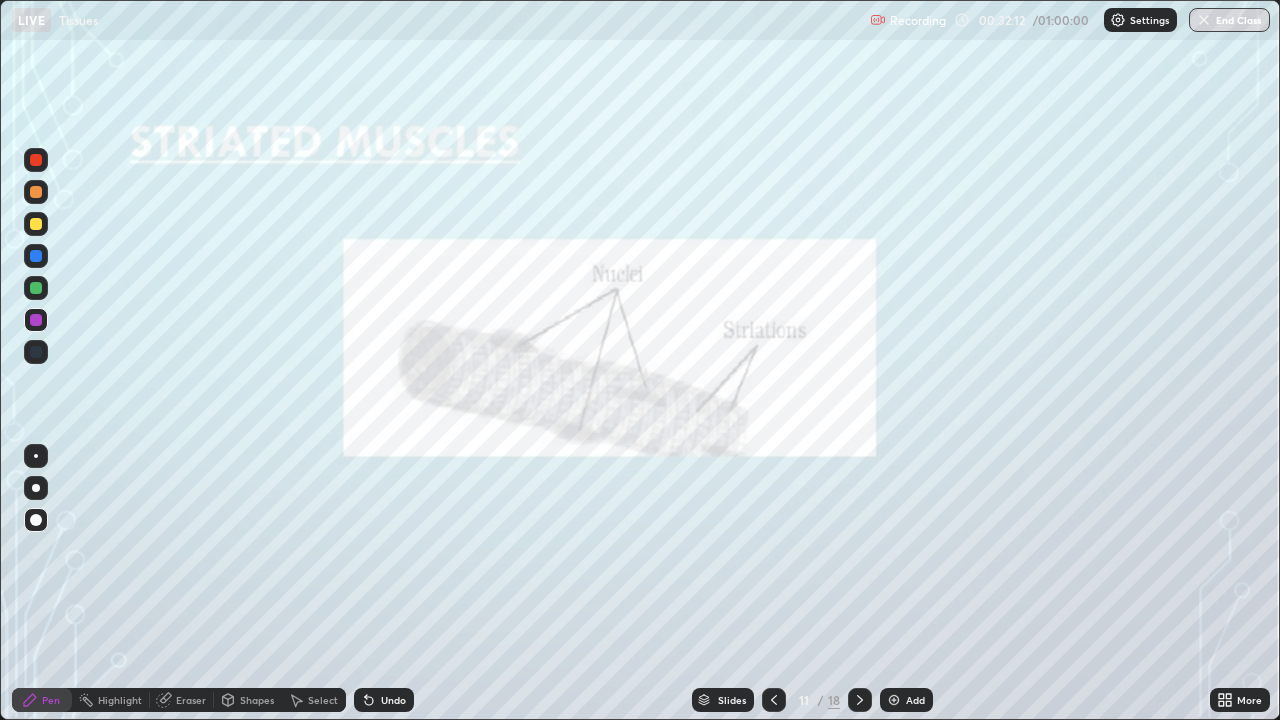 click 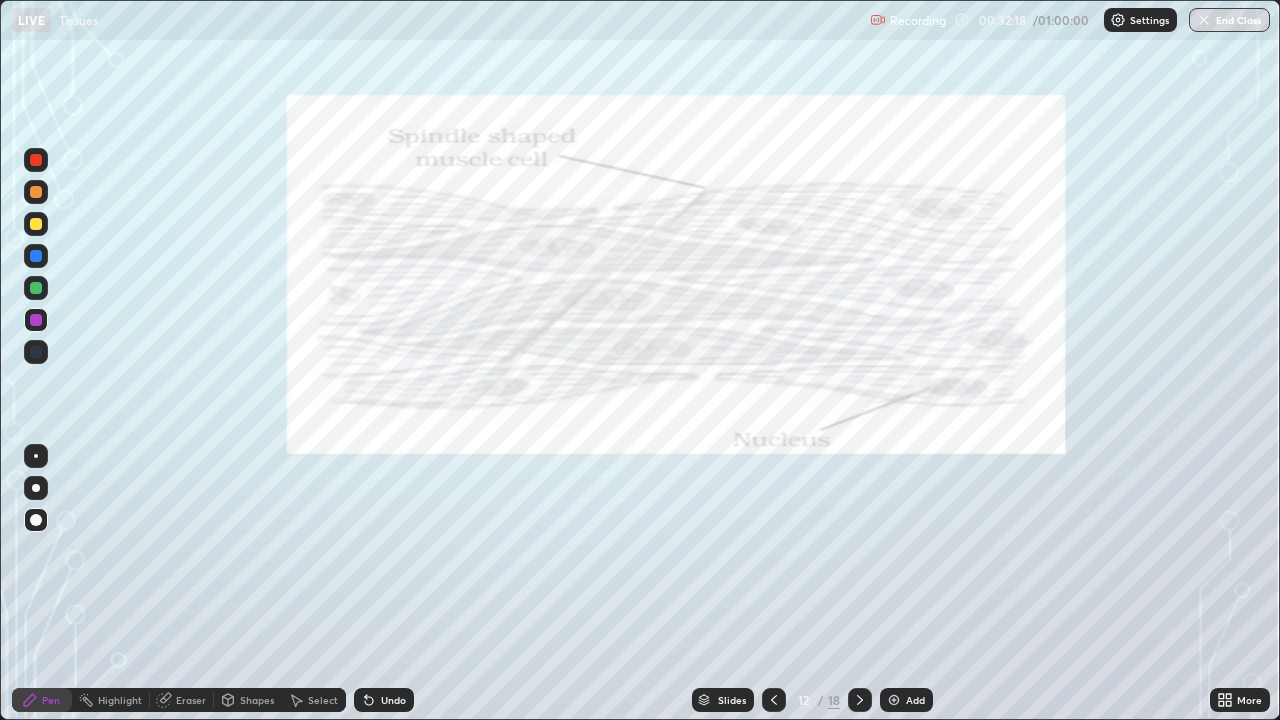 click at bounding box center (860, 700) 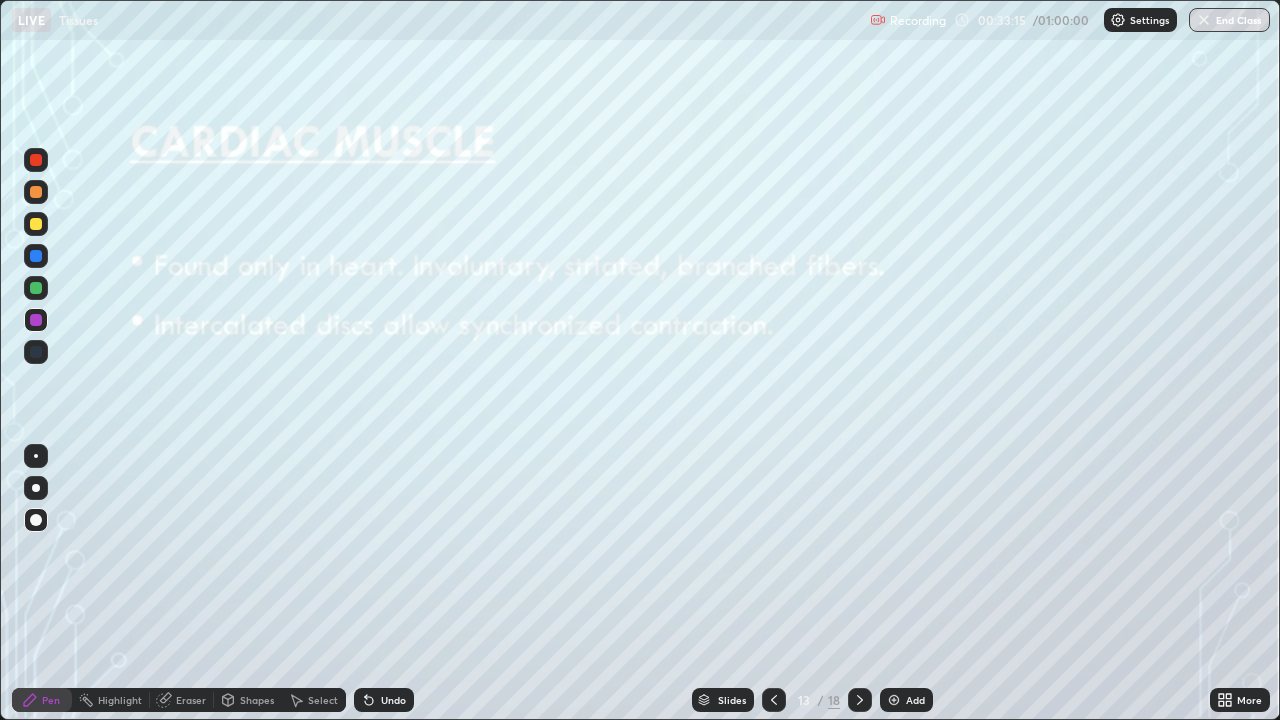 click at bounding box center (36, 224) 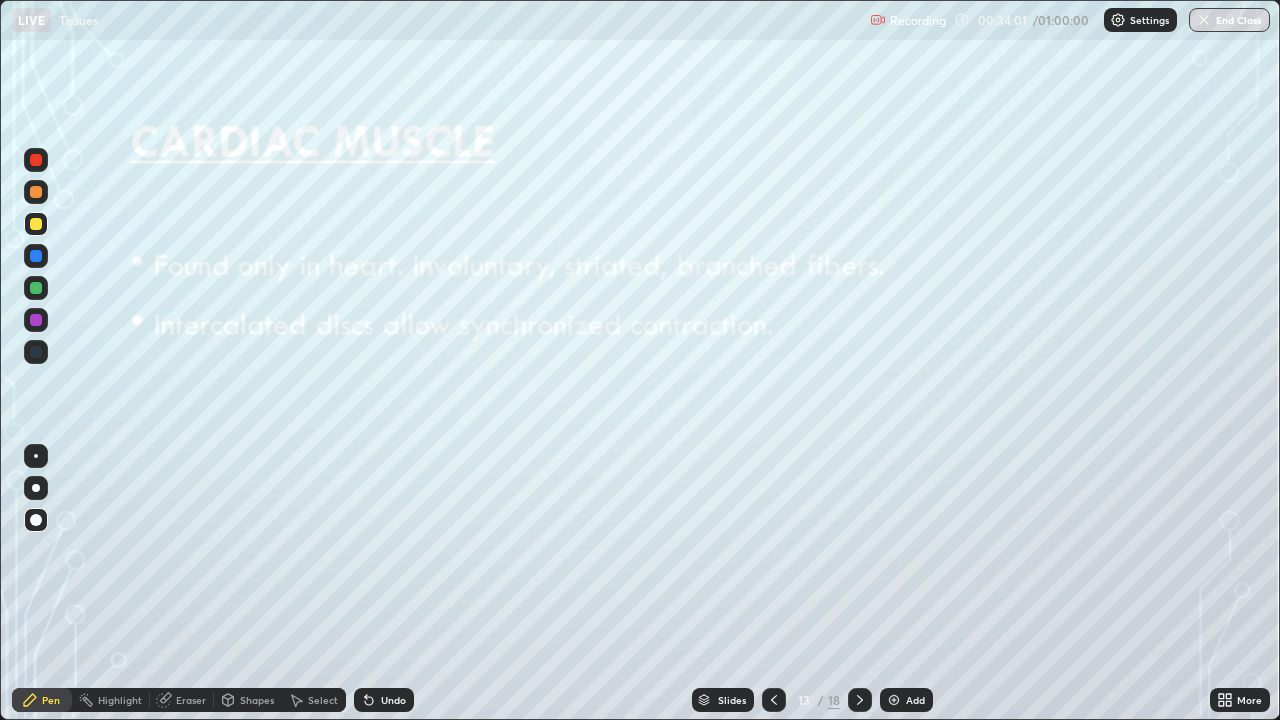 click at bounding box center [36, 320] 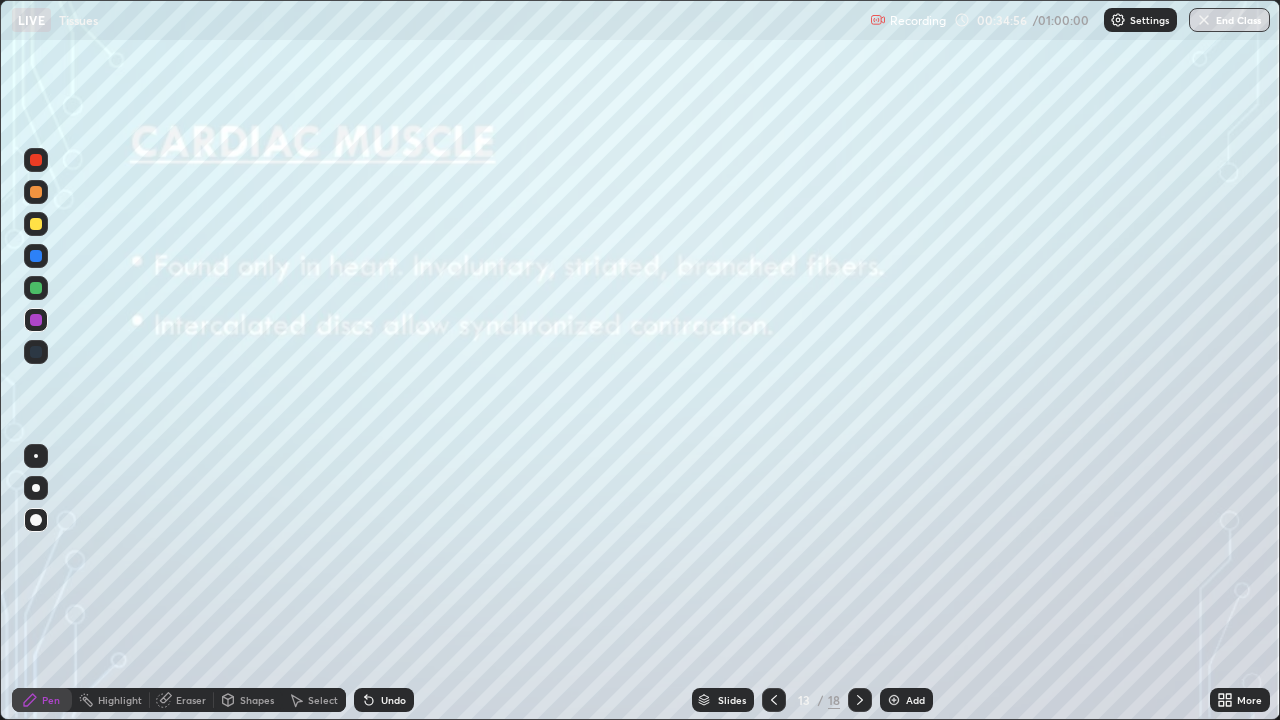 click at bounding box center (36, 256) 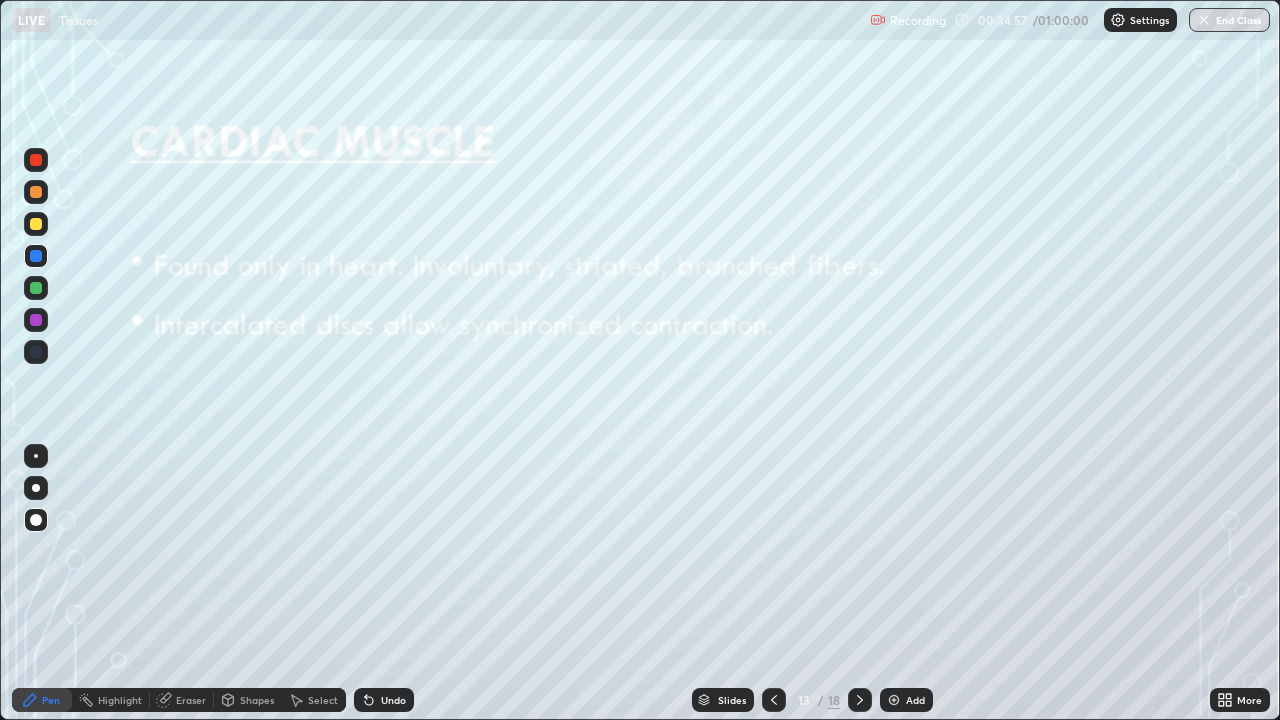 click at bounding box center [36, 224] 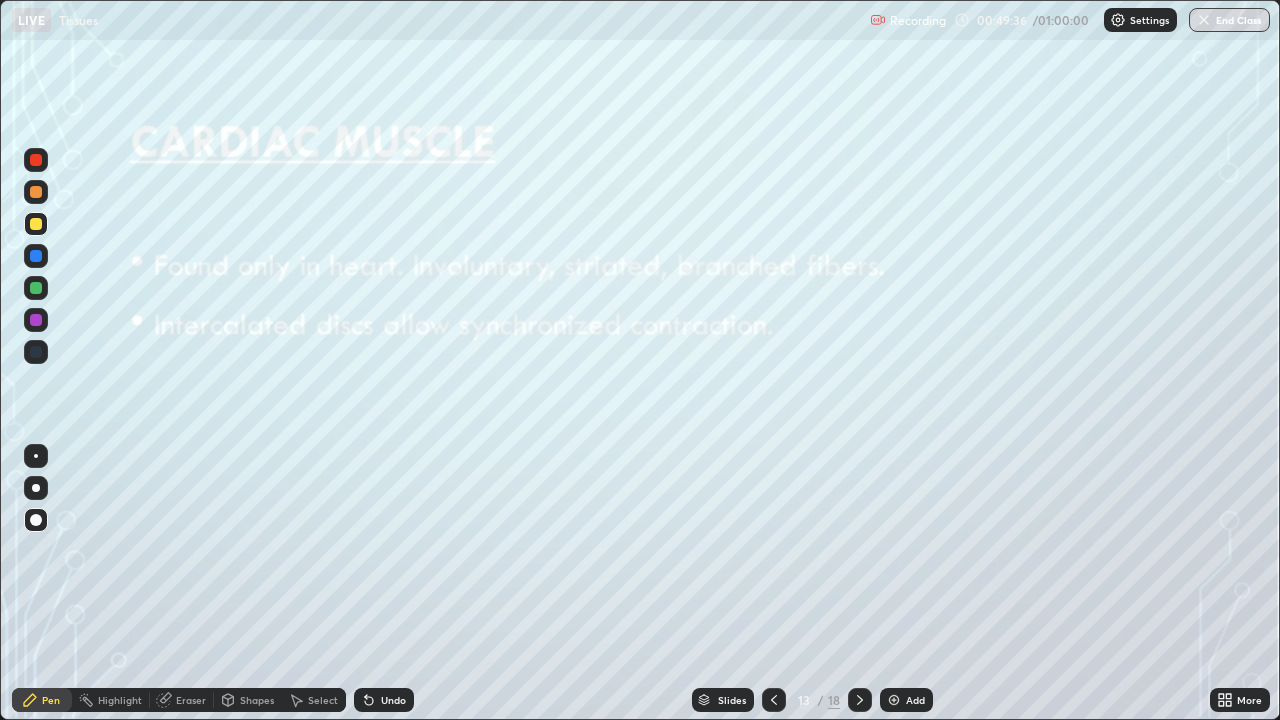 click 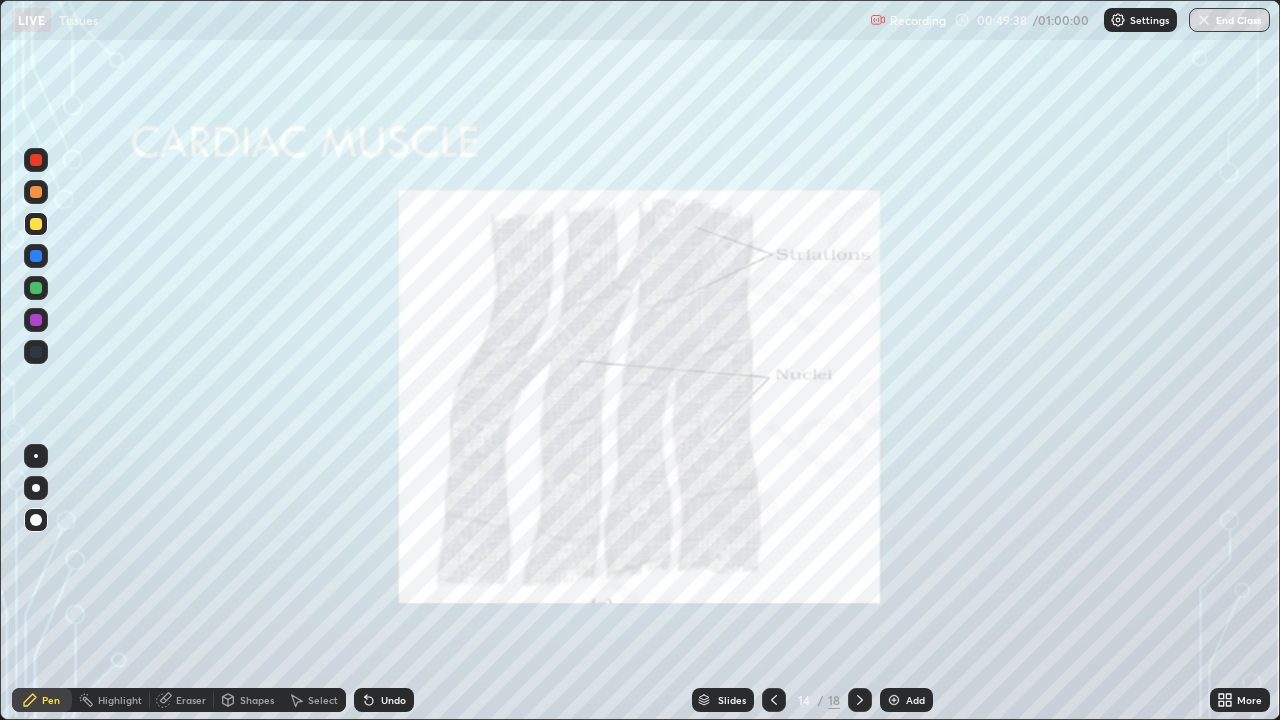 click 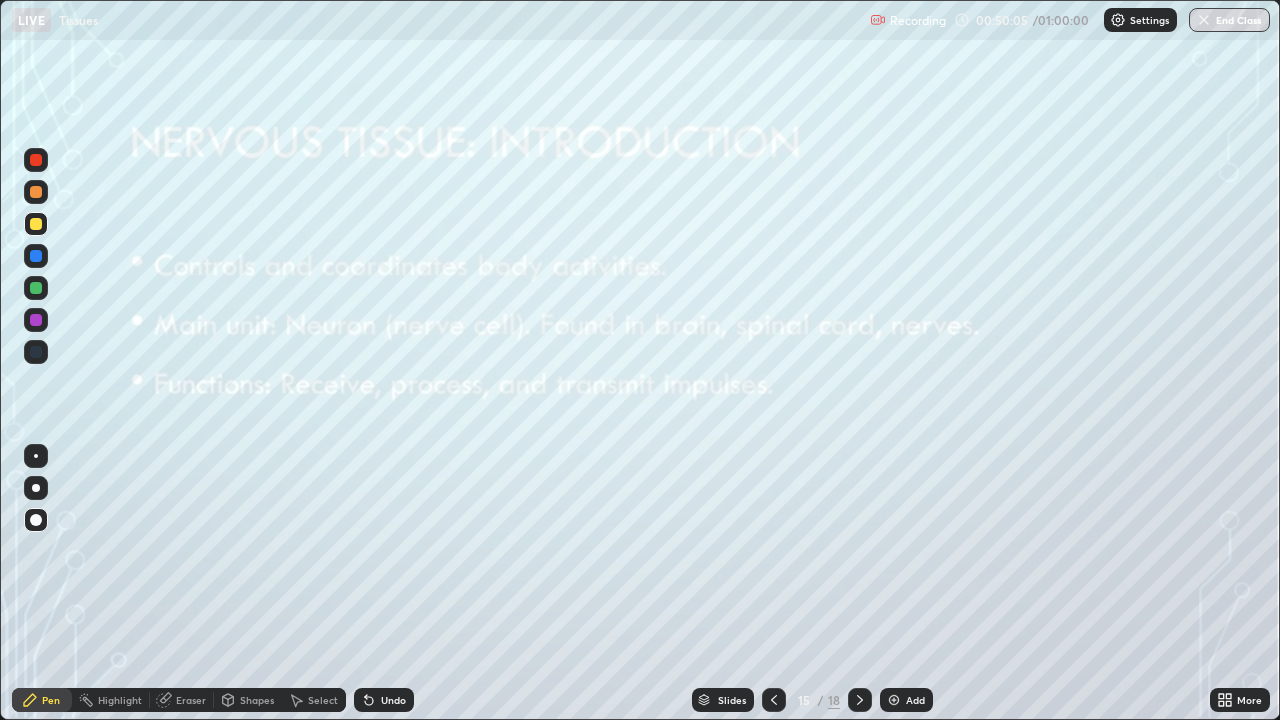 click at bounding box center (36, 256) 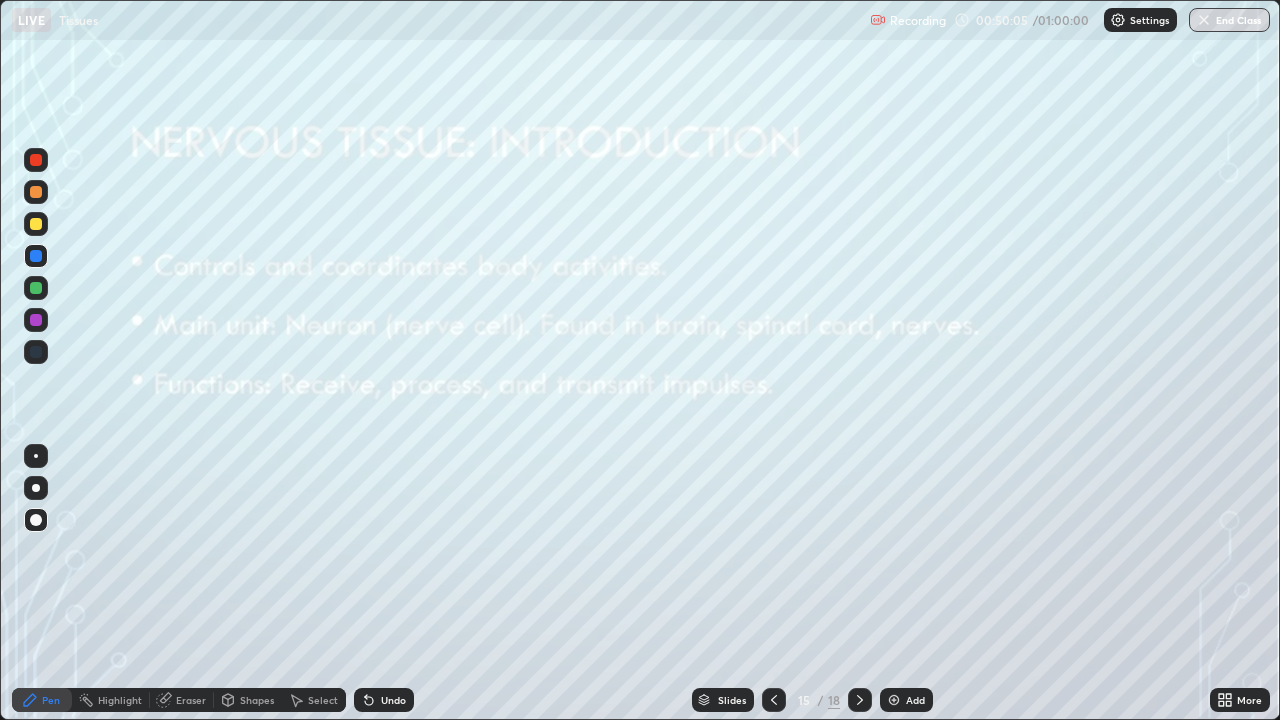 click at bounding box center (36, 256) 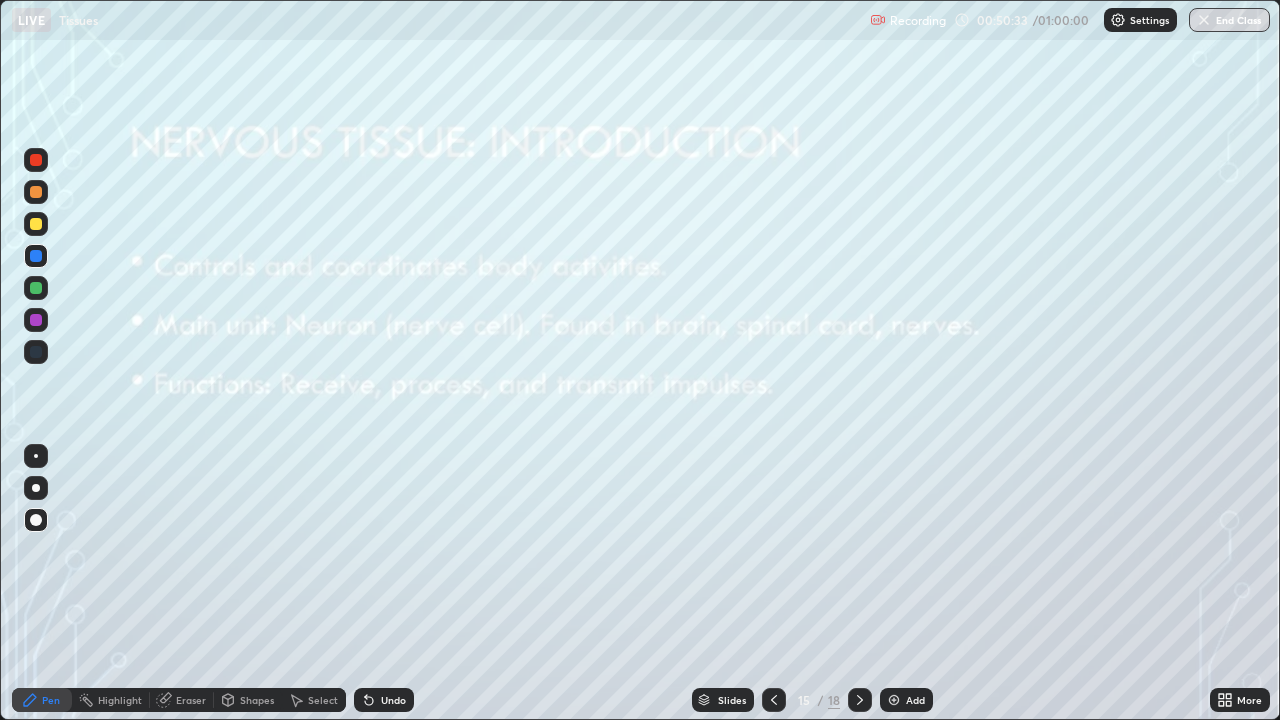 click at bounding box center [36, 488] 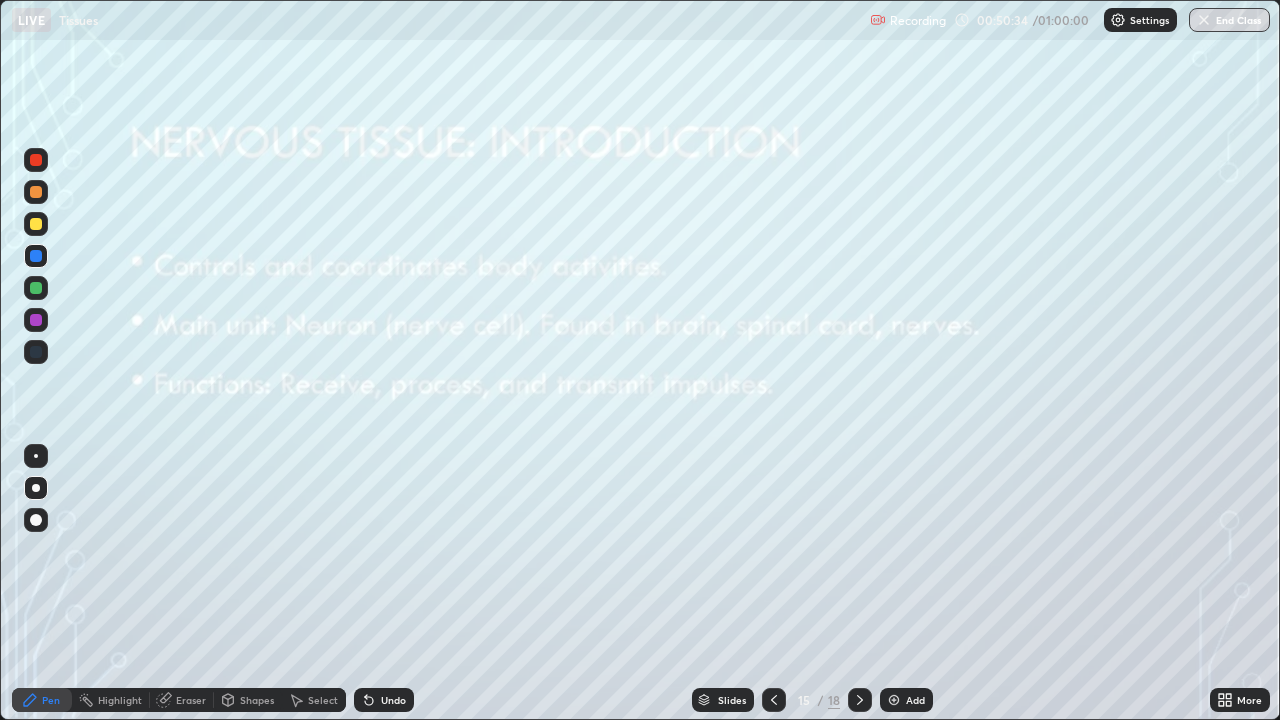 click at bounding box center (36, 224) 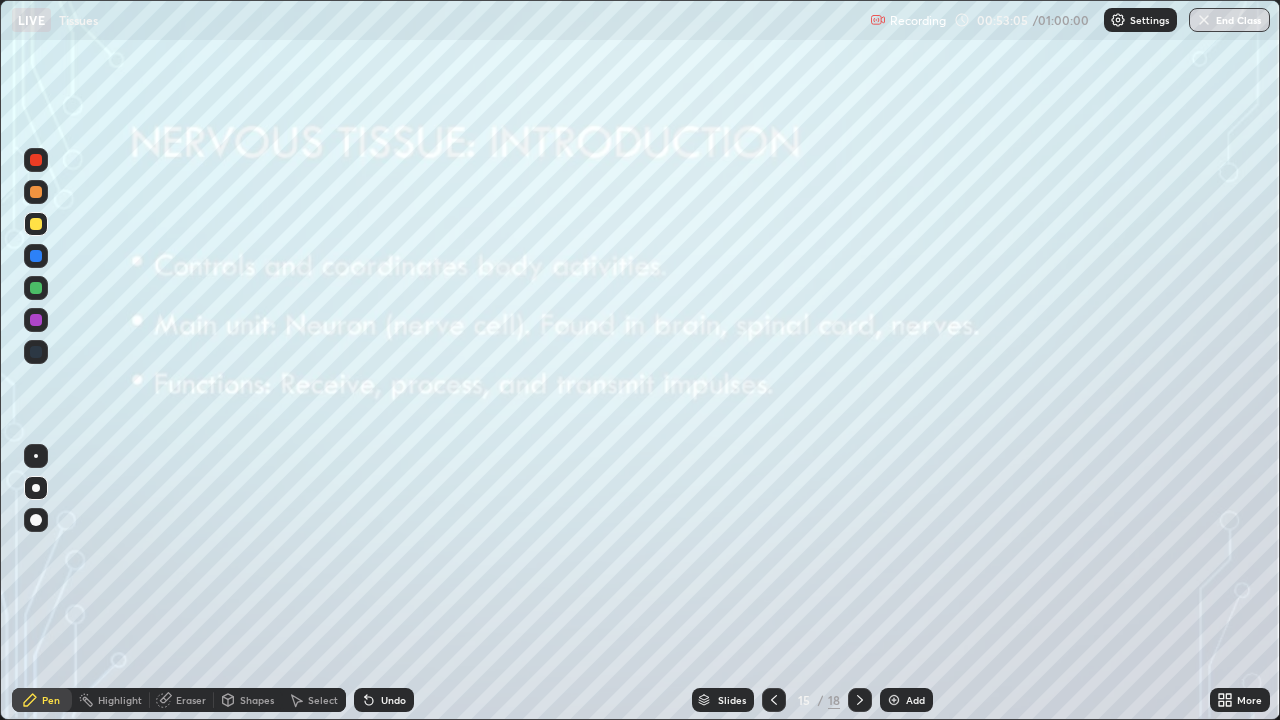 click 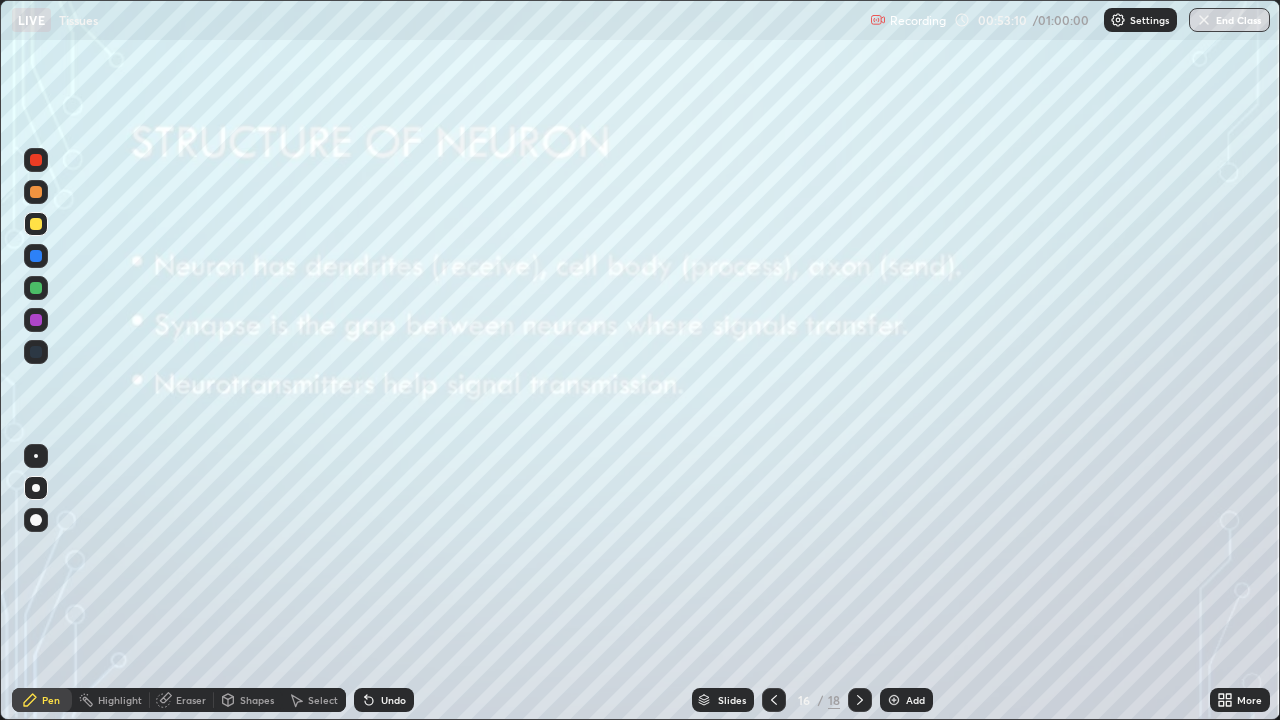 click 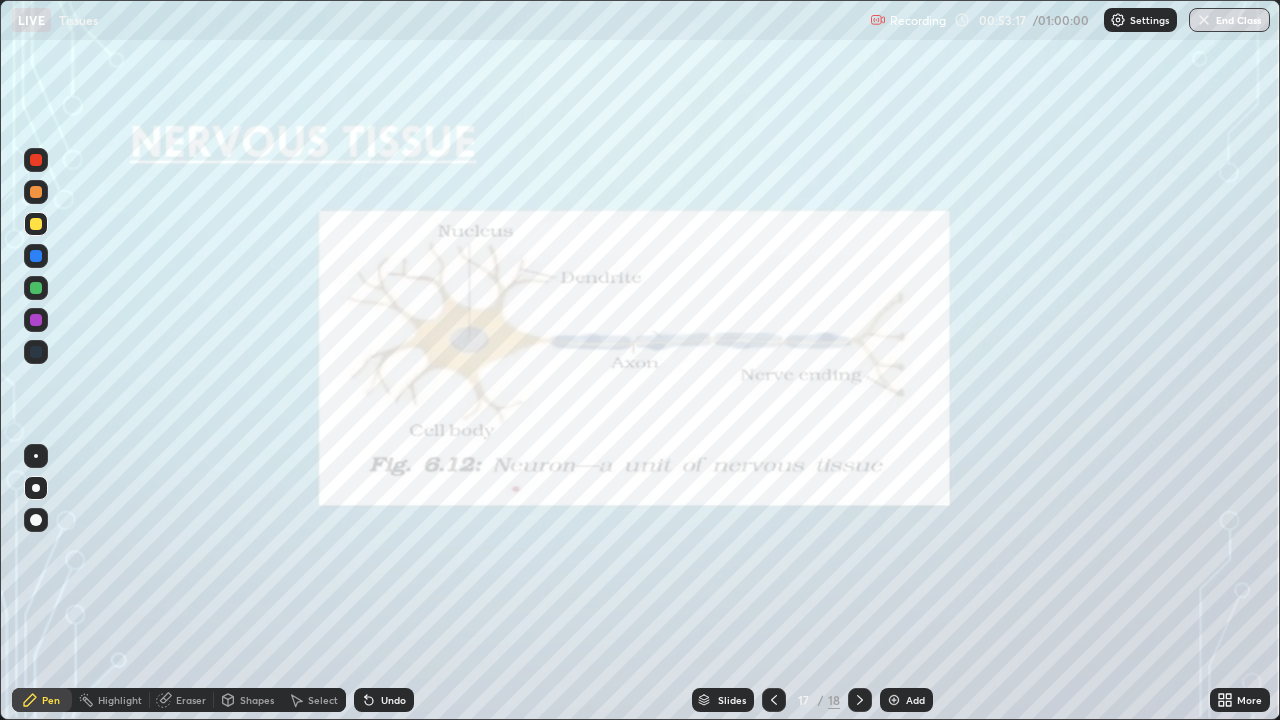 click at bounding box center [36, 456] 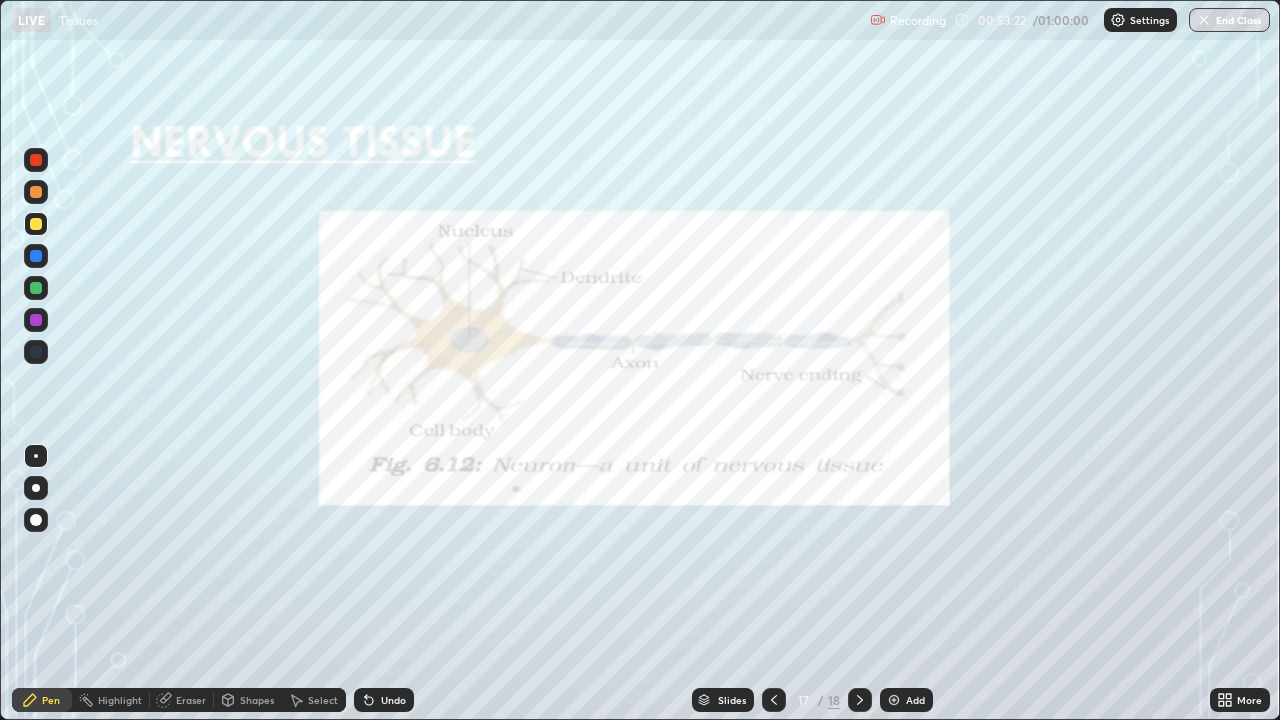 click on "Undo" at bounding box center [384, 700] 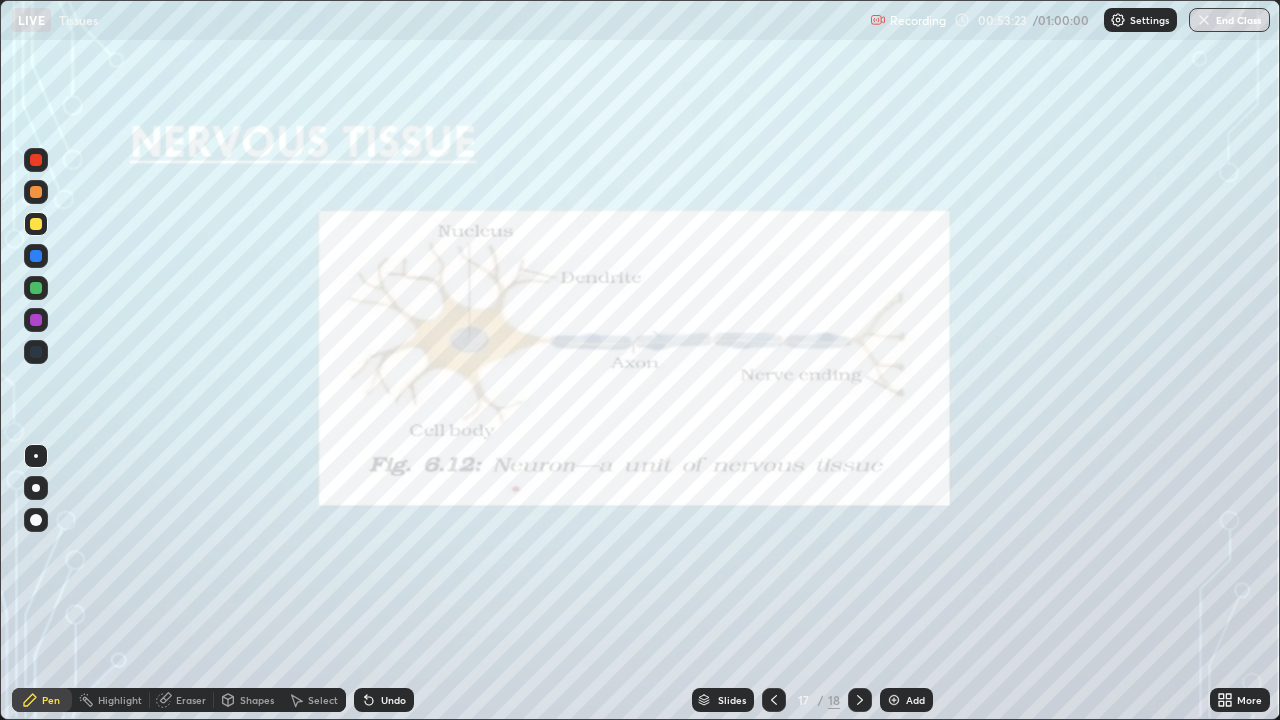 click on "Undo" at bounding box center [393, 700] 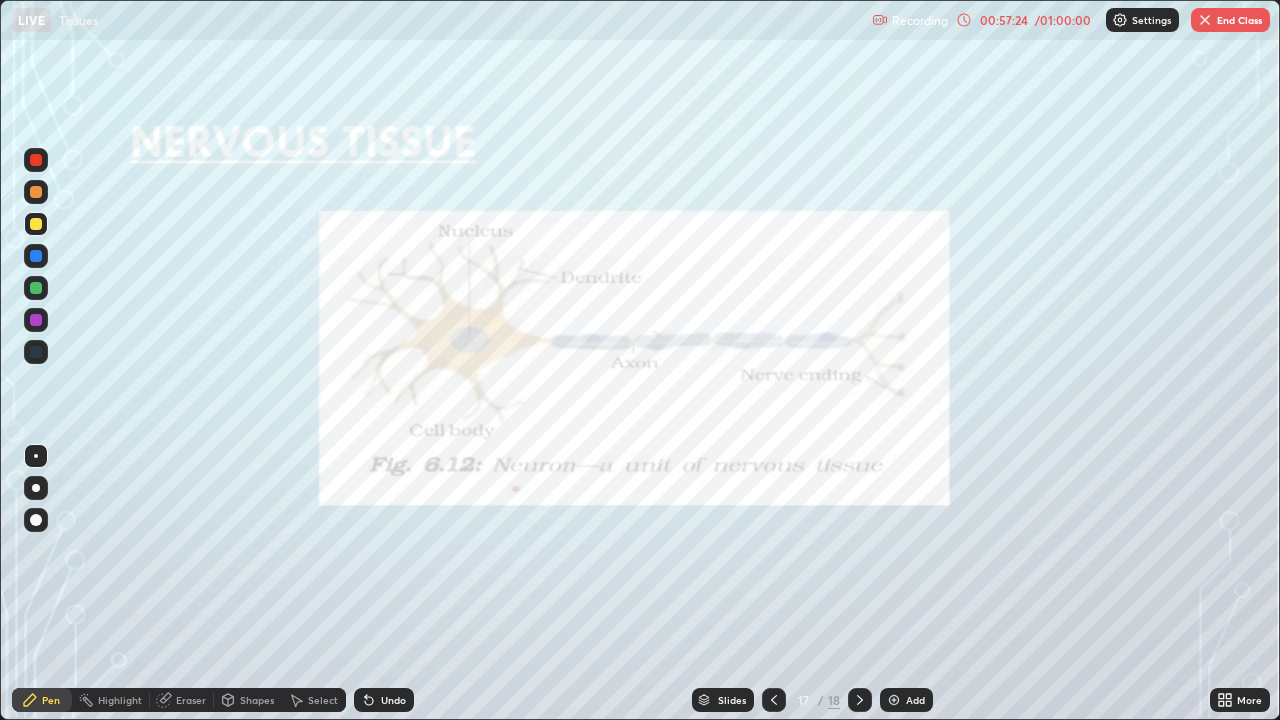 click 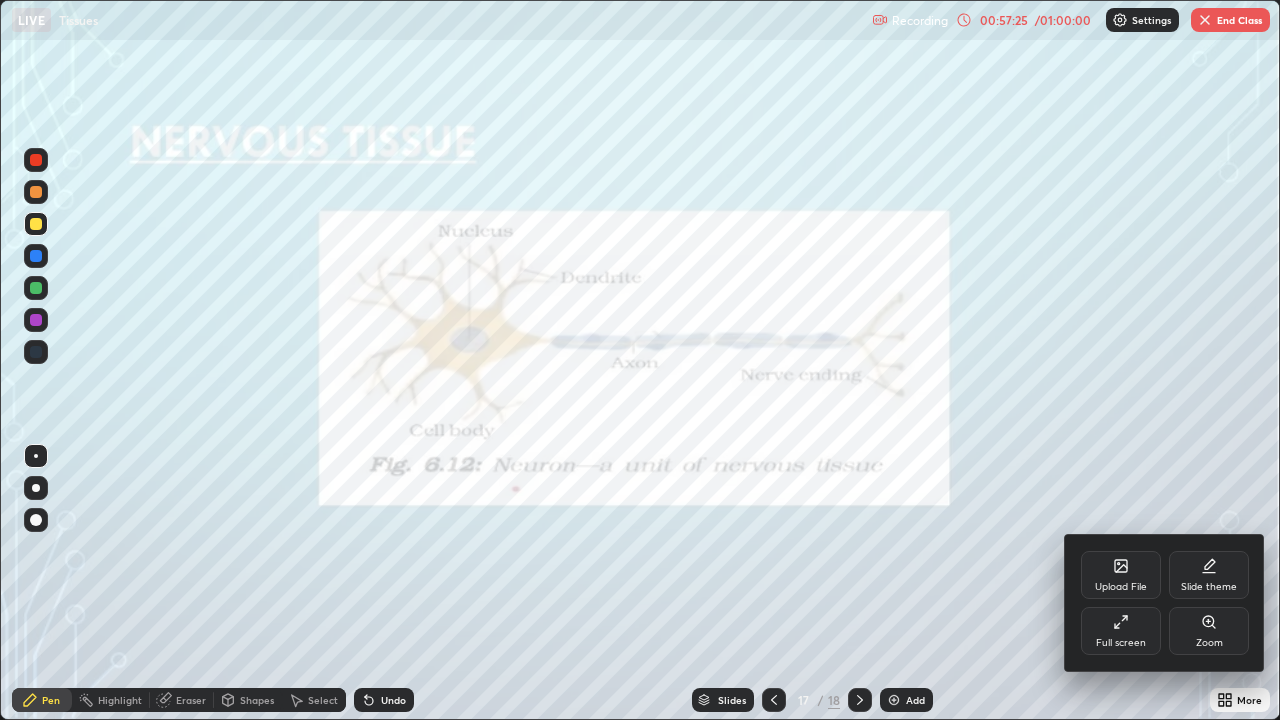 click on "Full screen" at bounding box center (1121, 643) 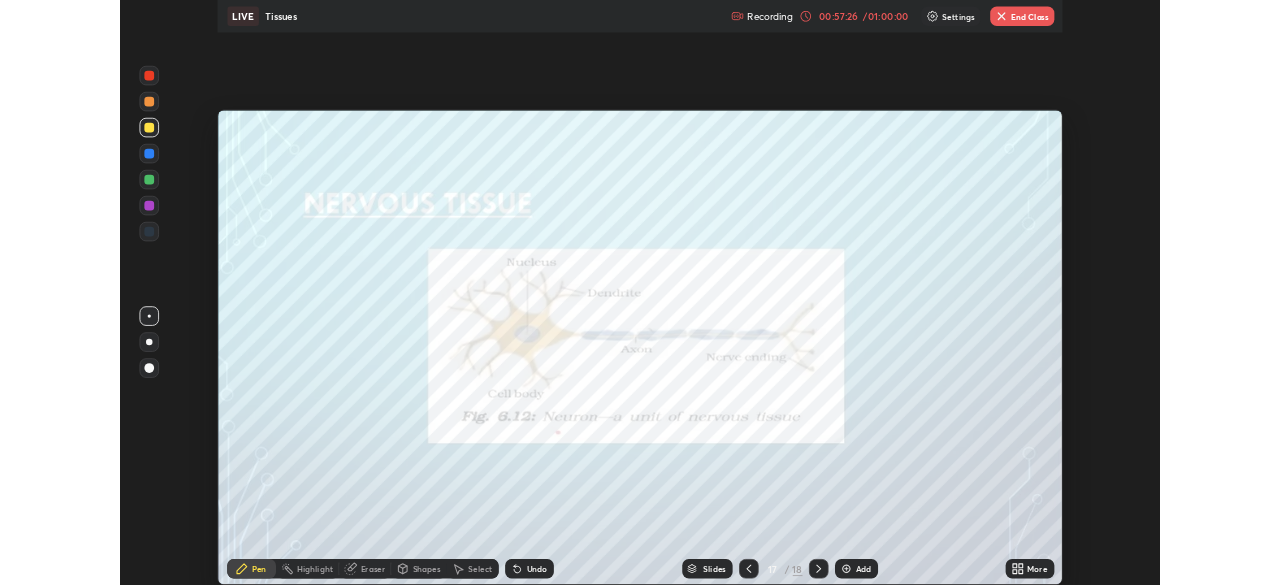 scroll, scrollTop: 585, scrollLeft: 1280, axis: both 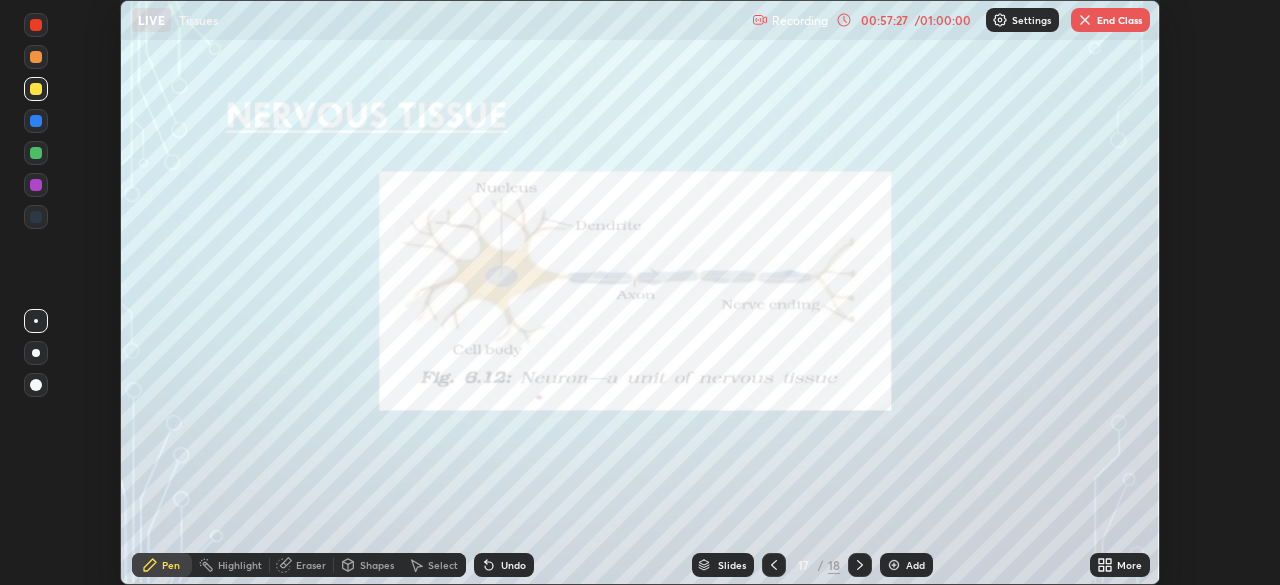 click on "End Class" at bounding box center [1110, 20] 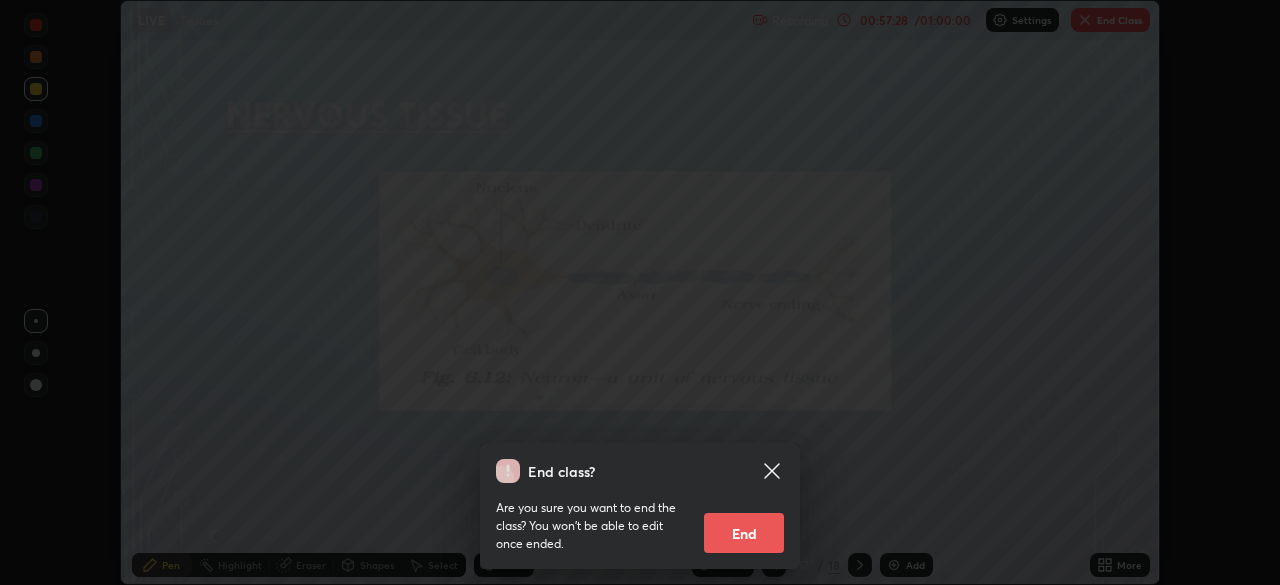 click on "End" at bounding box center [744, 533] 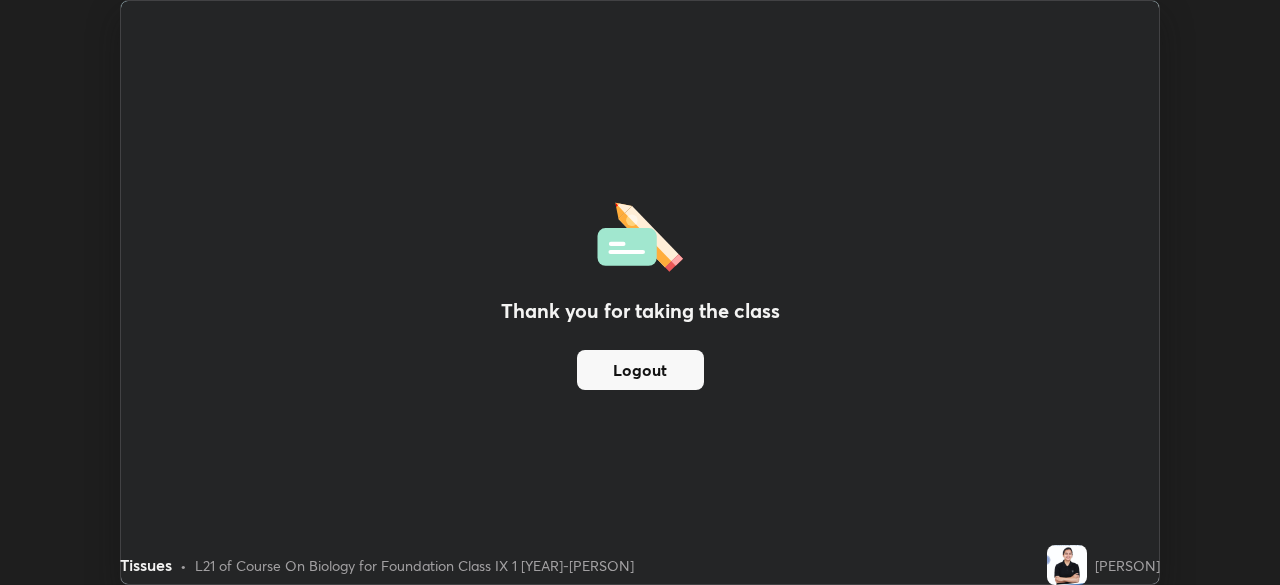 click on "Logout" at bounding box center [640, 370] 